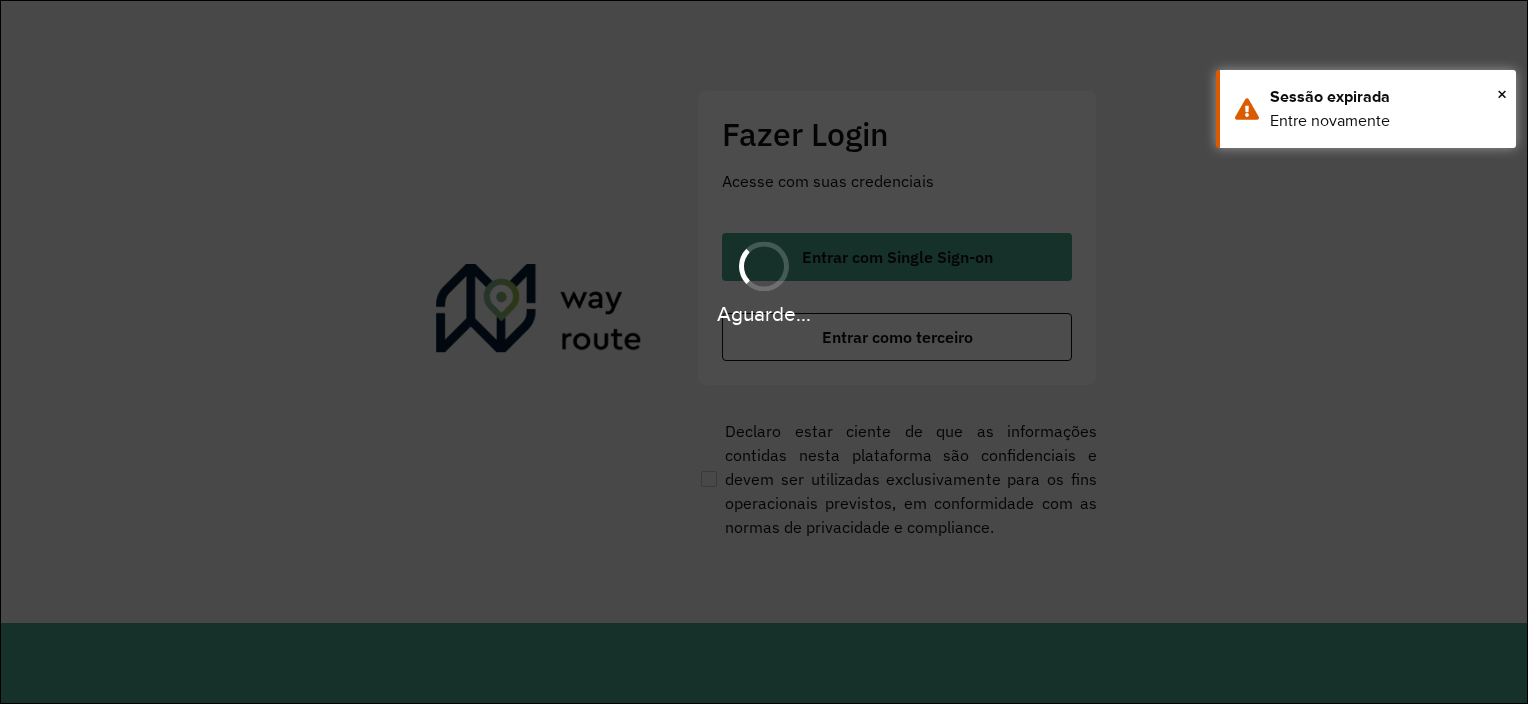 scroll, scrollTop: 0, scrollLeft: 0, axis: both 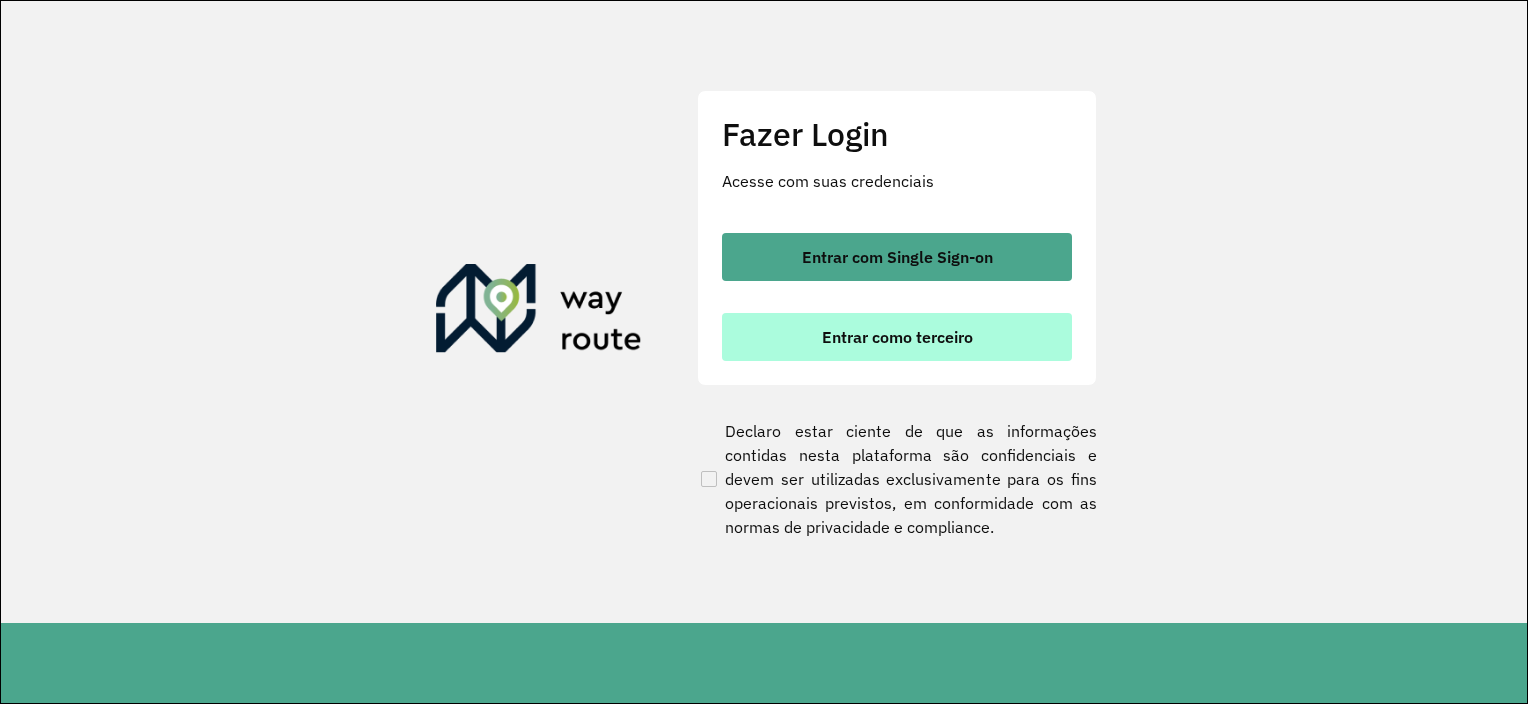 click on "Entrar como terceiro" at bounding box center (897, 337) 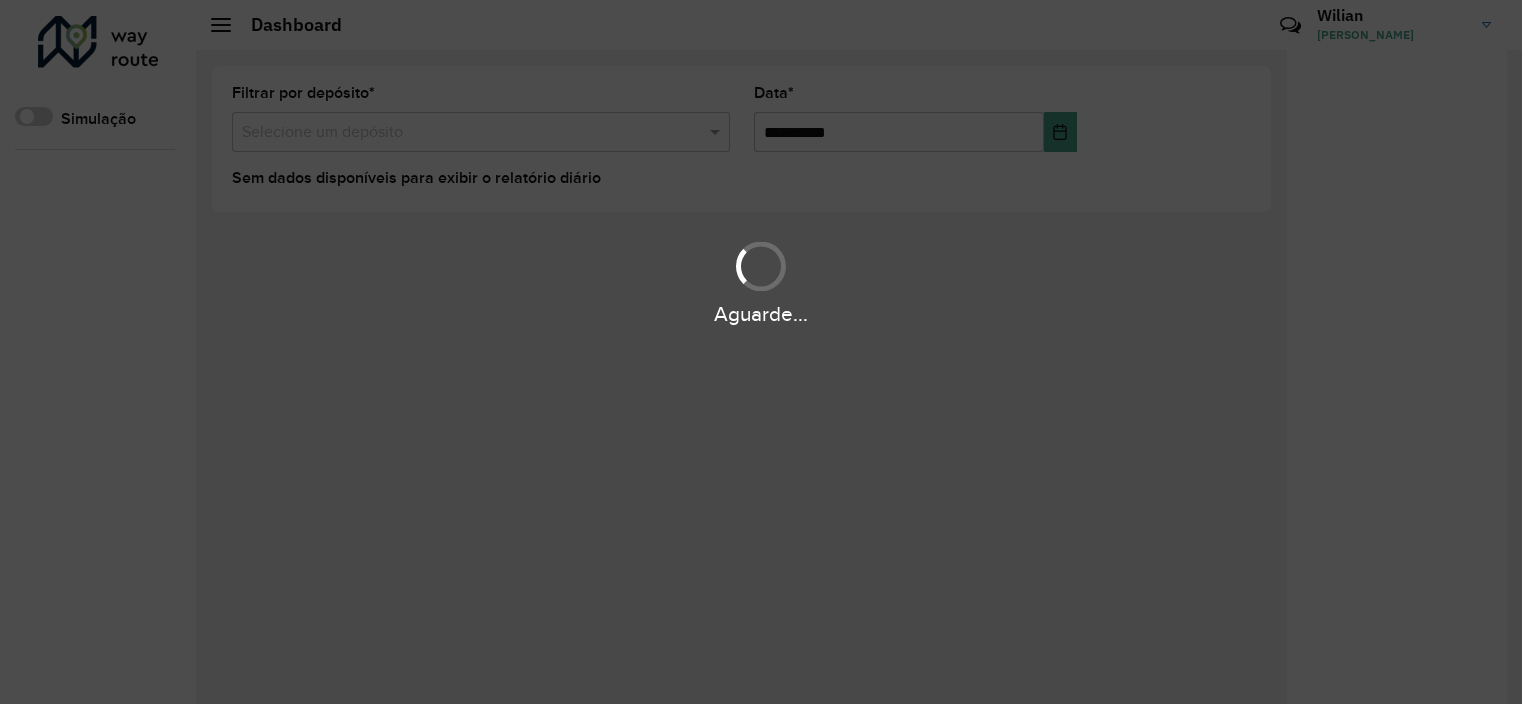 scroll, scrollTop: 0, scrollLeft: 0, axis: both 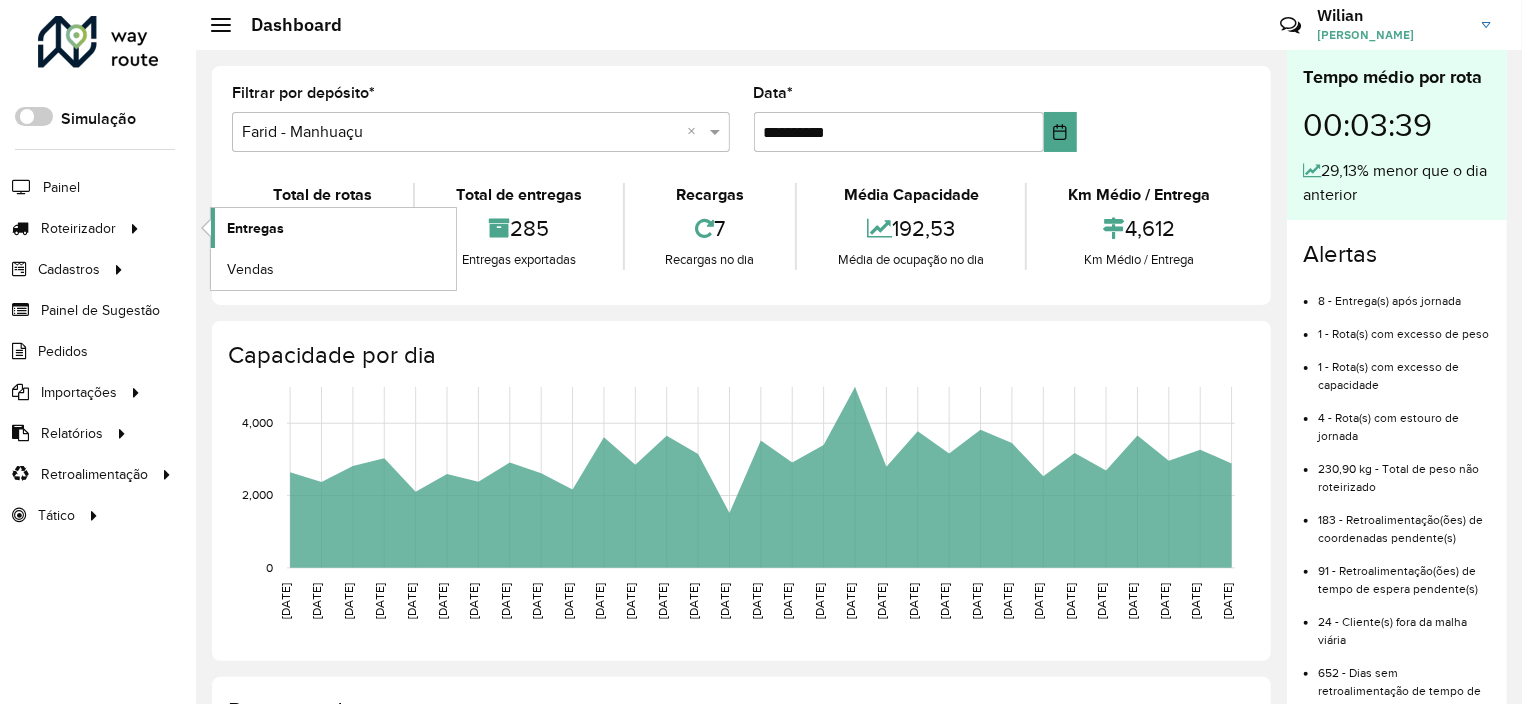 click on "Entregas" 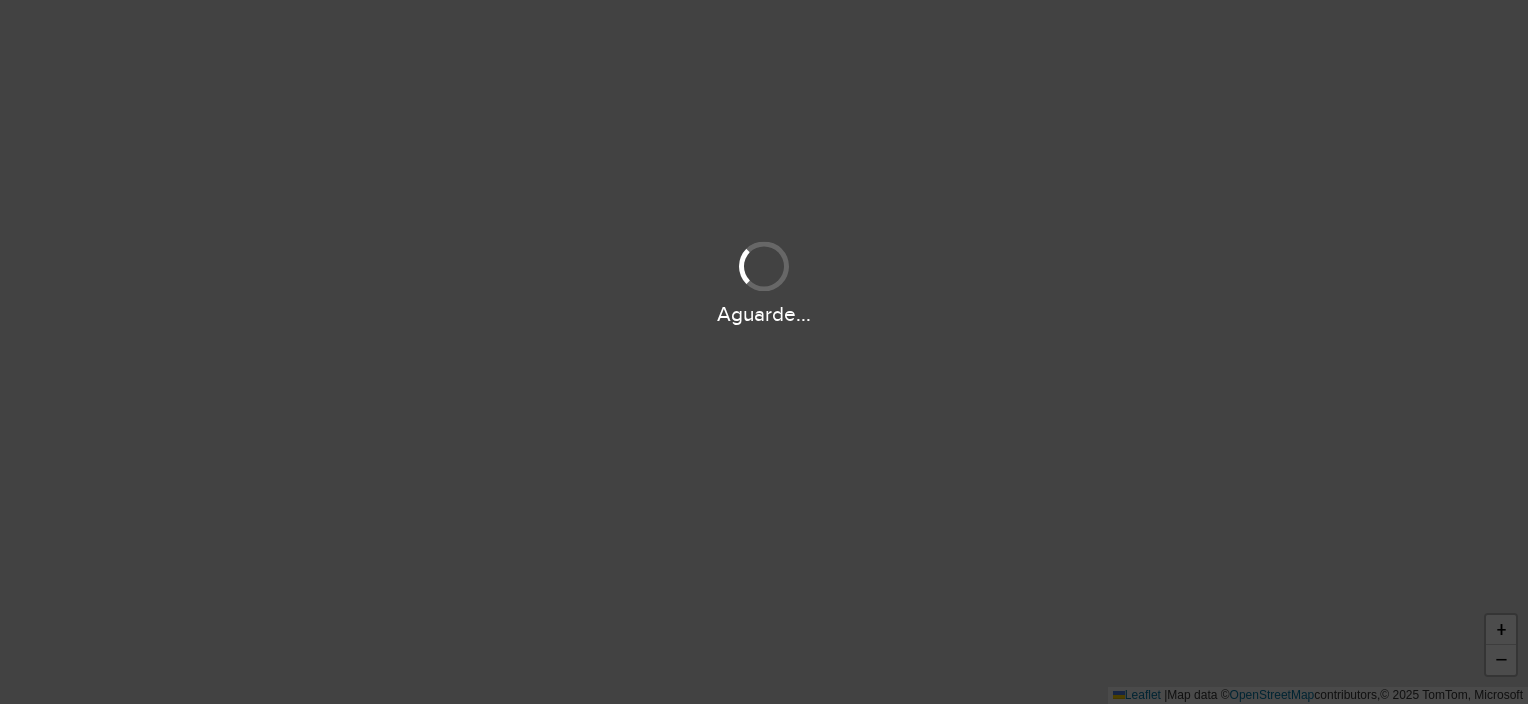 scroll, scrollTop: 0, scrollLeft: 0, axis: both 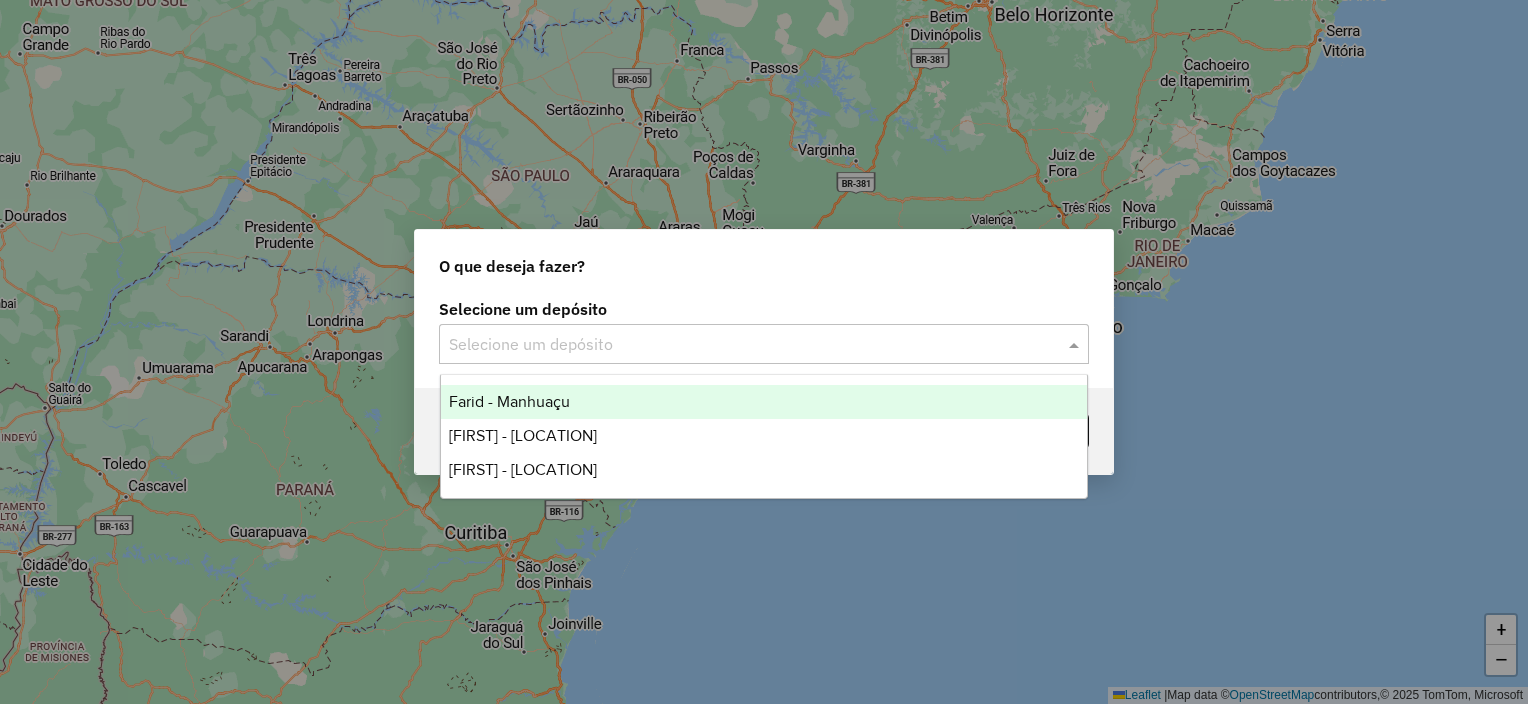 click 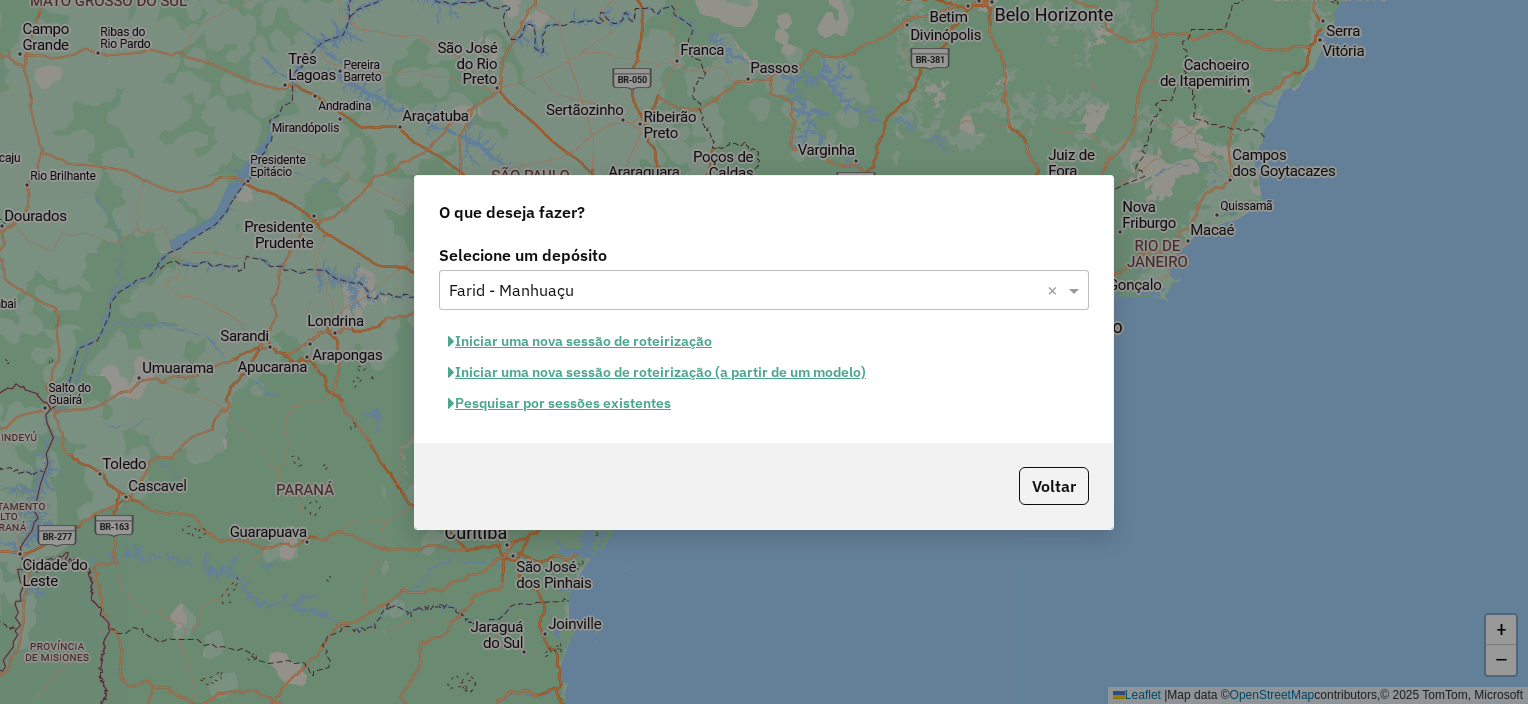 click on "Pesquisar por sessões existentes" 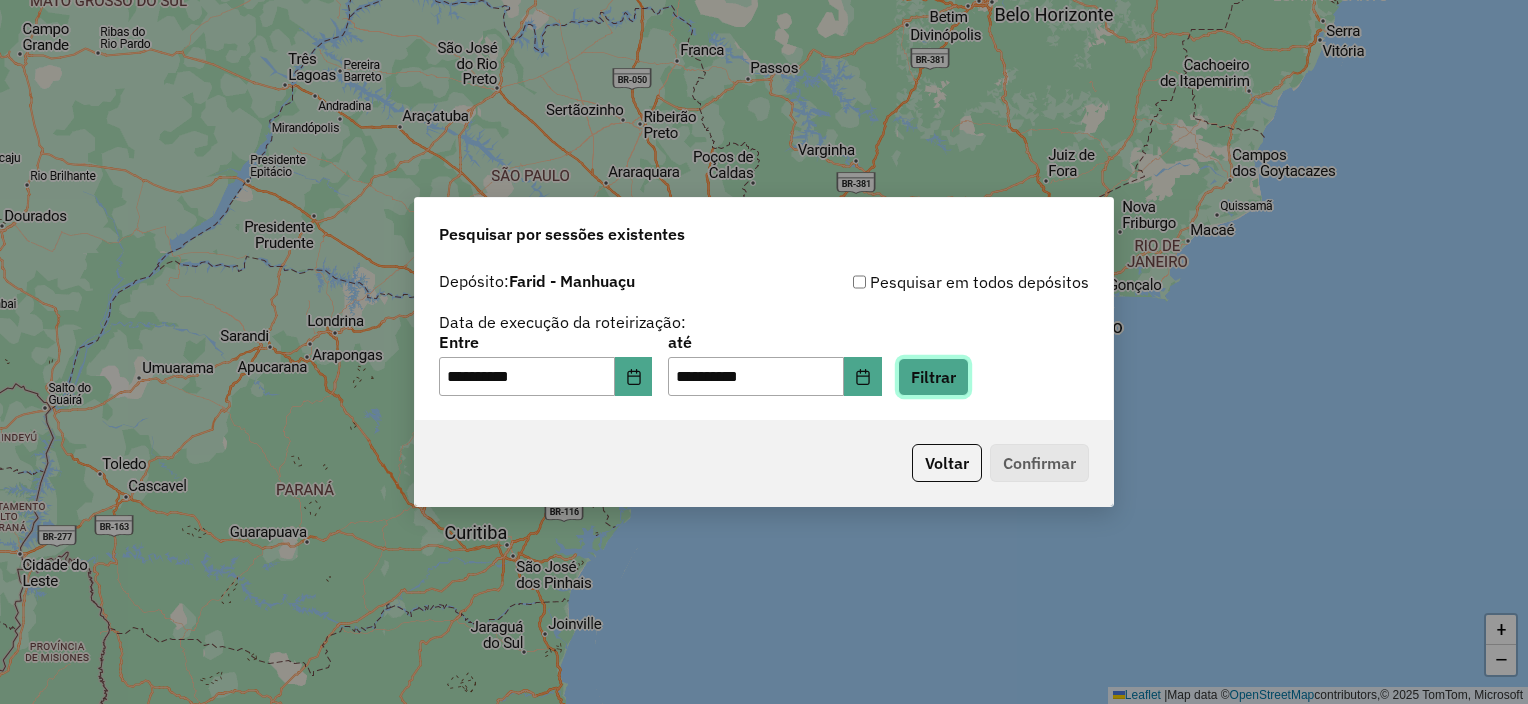 click on "Filtrar" 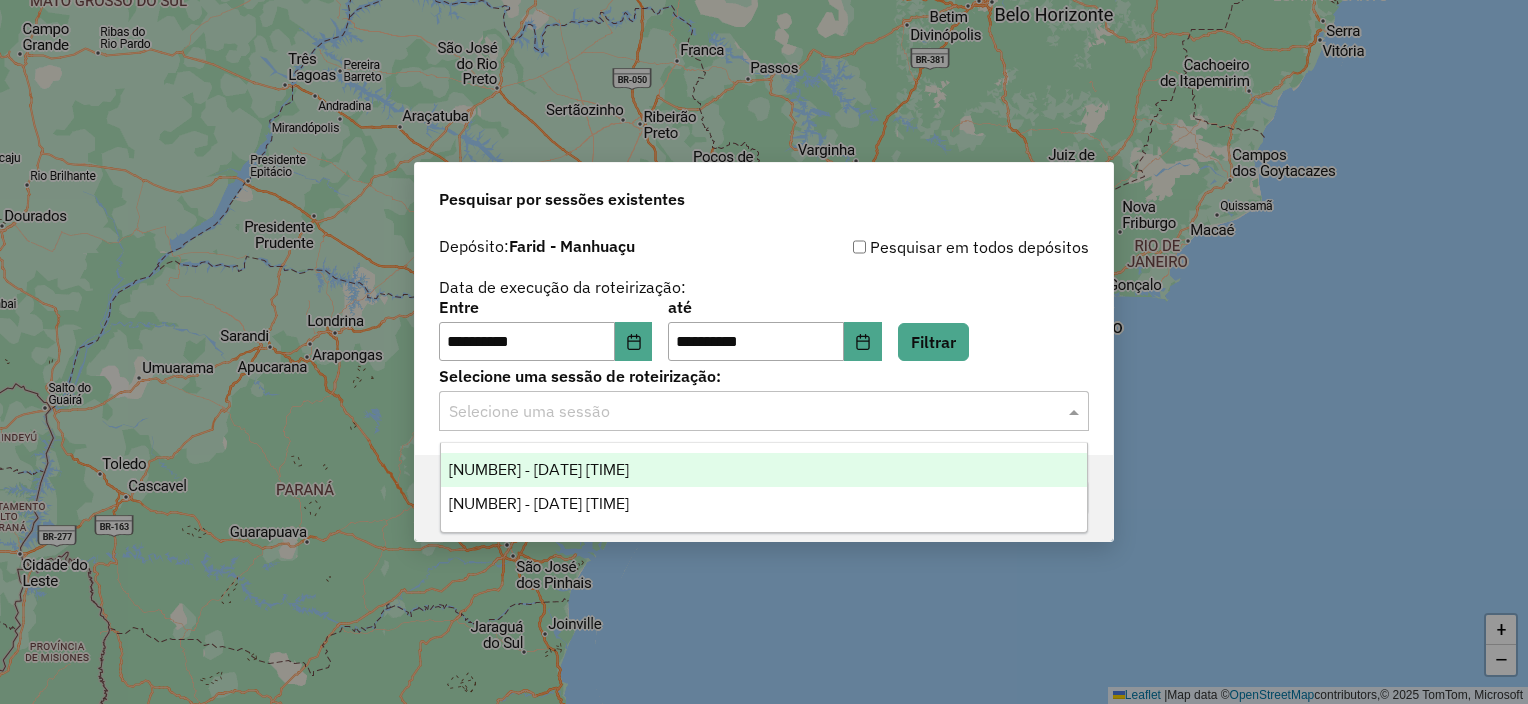 click 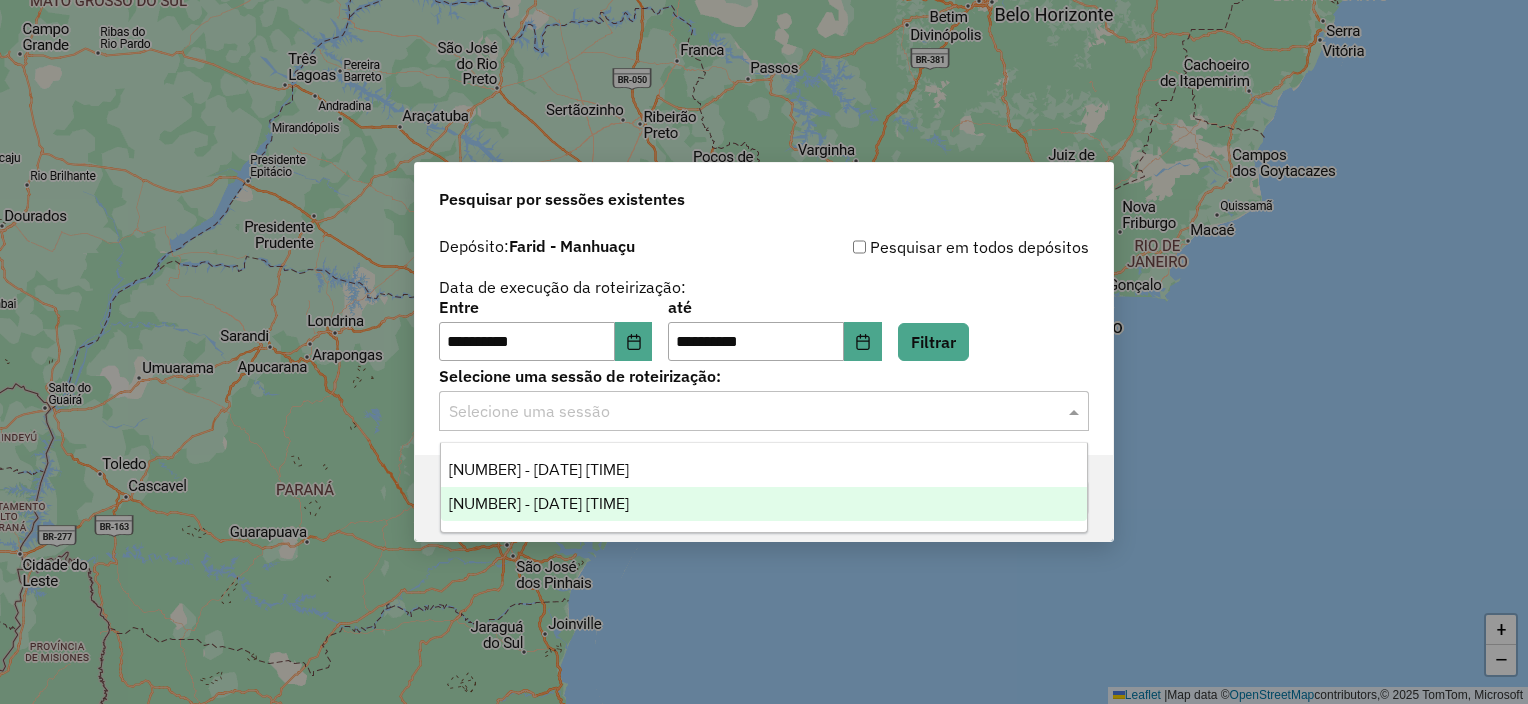 click on "965257 - 15/07/2025 18:23" at bounding box center (764, 504) 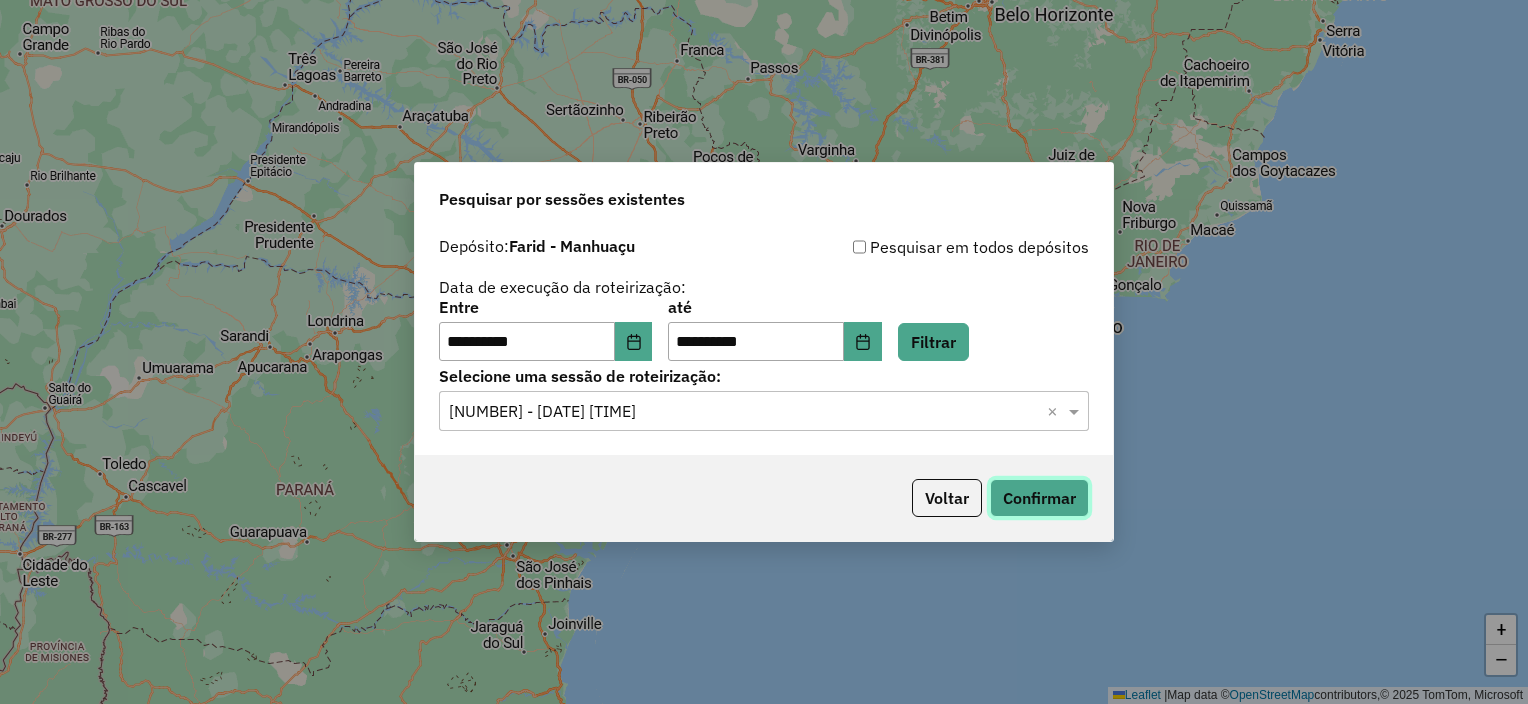 click on "Confirmar" 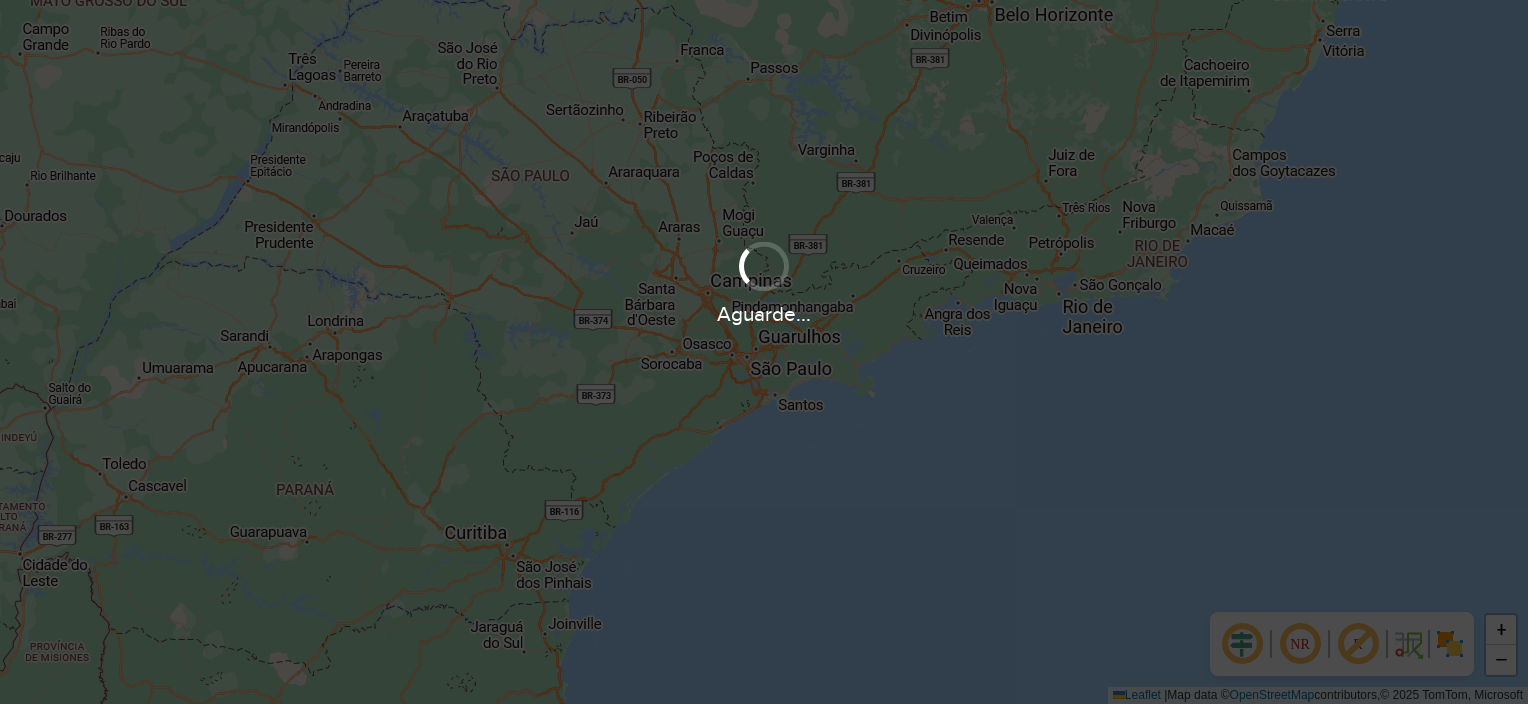 scroll, scrollTop: 0, scrollLeft: 0, axis: both 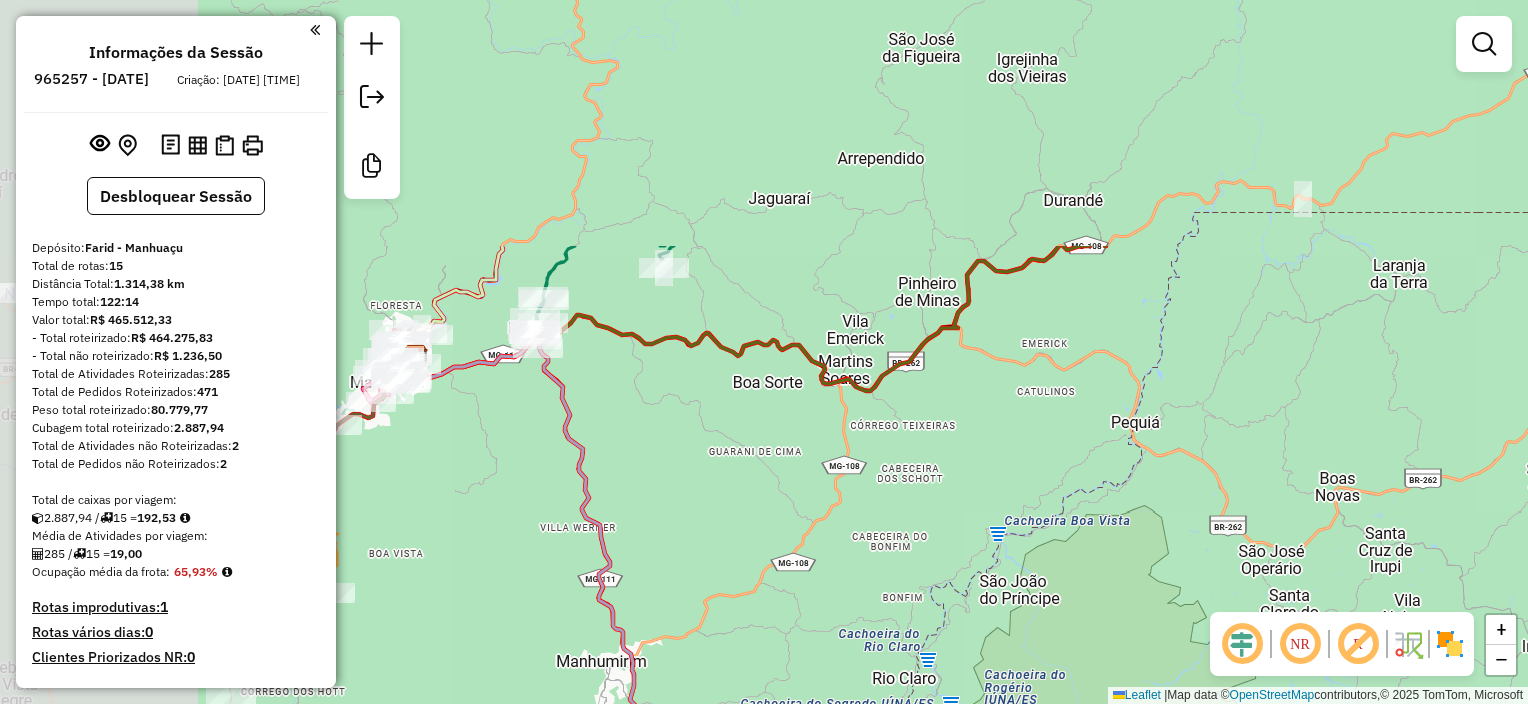 drag, startPoint x: 607, startPoint y: 228, endPoint x: 1092, endPoint y: 576, distance: 596.933 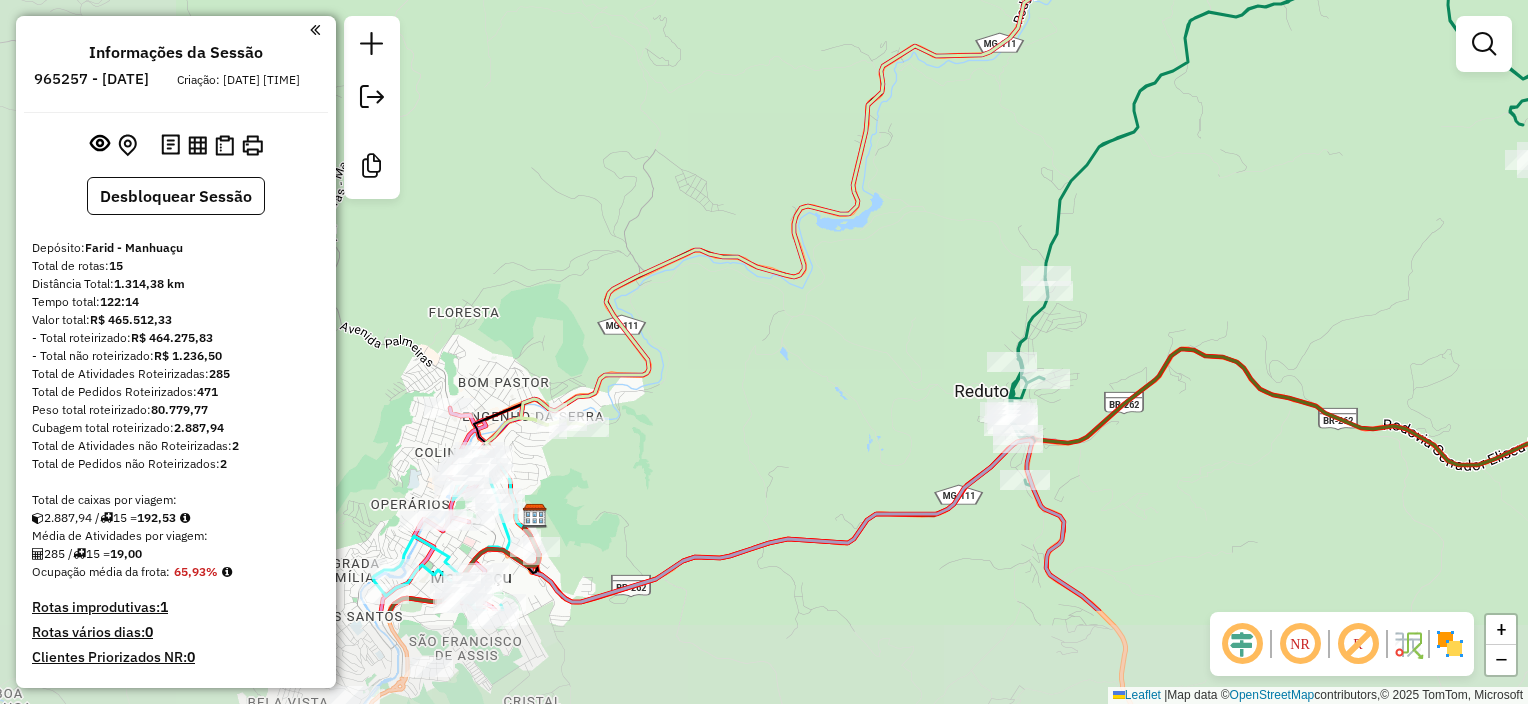 drag, startPoint x: 669, startPoint y: 444, endPoint x: 938, endPoint y: 280, distance: 315.05078 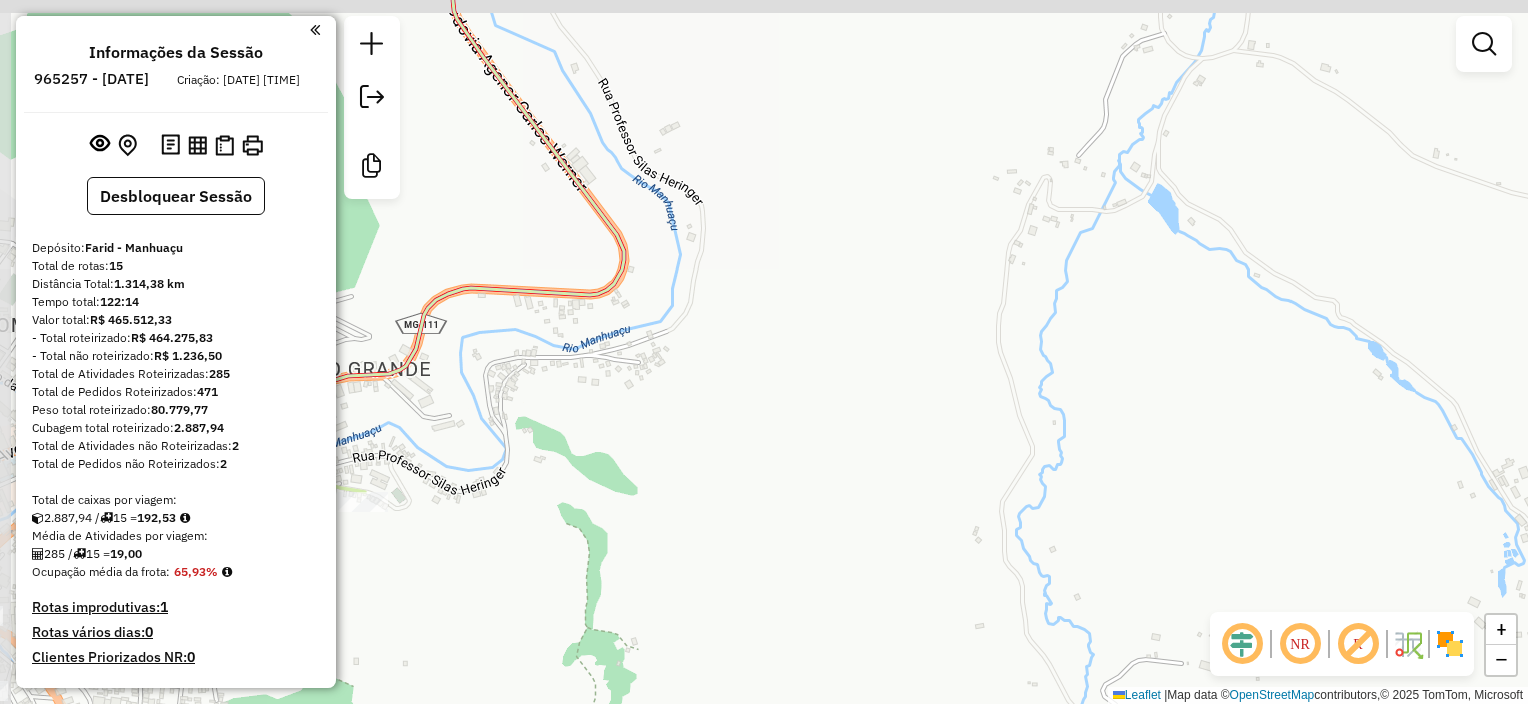drag, startPoint x: 637, startPoint y: 379, endPoint x: 908, endPoint y: 432, distance: 276.13403 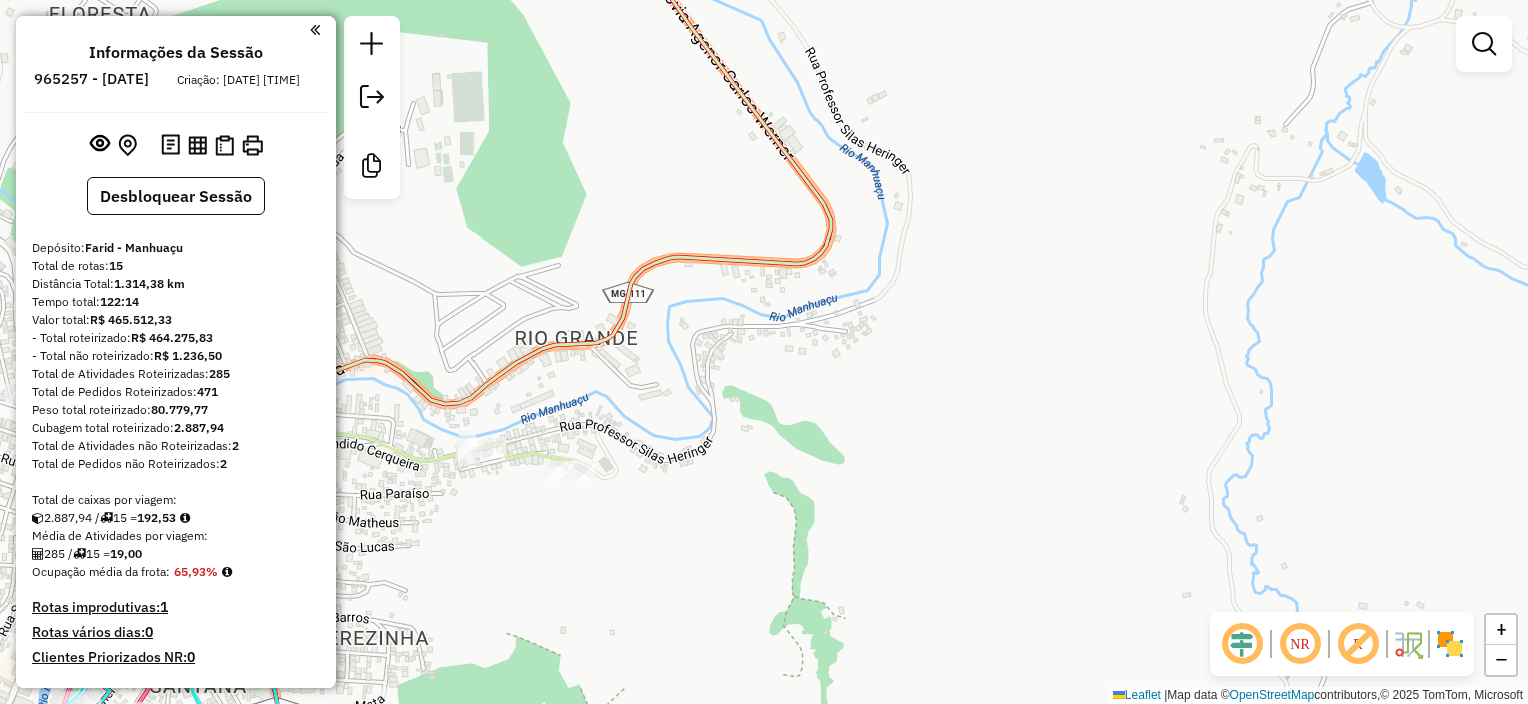 drag, startPoint x: 699, startPoint y: 388, endPoint x: 996, endPoint y: 362, distance: 298.13586 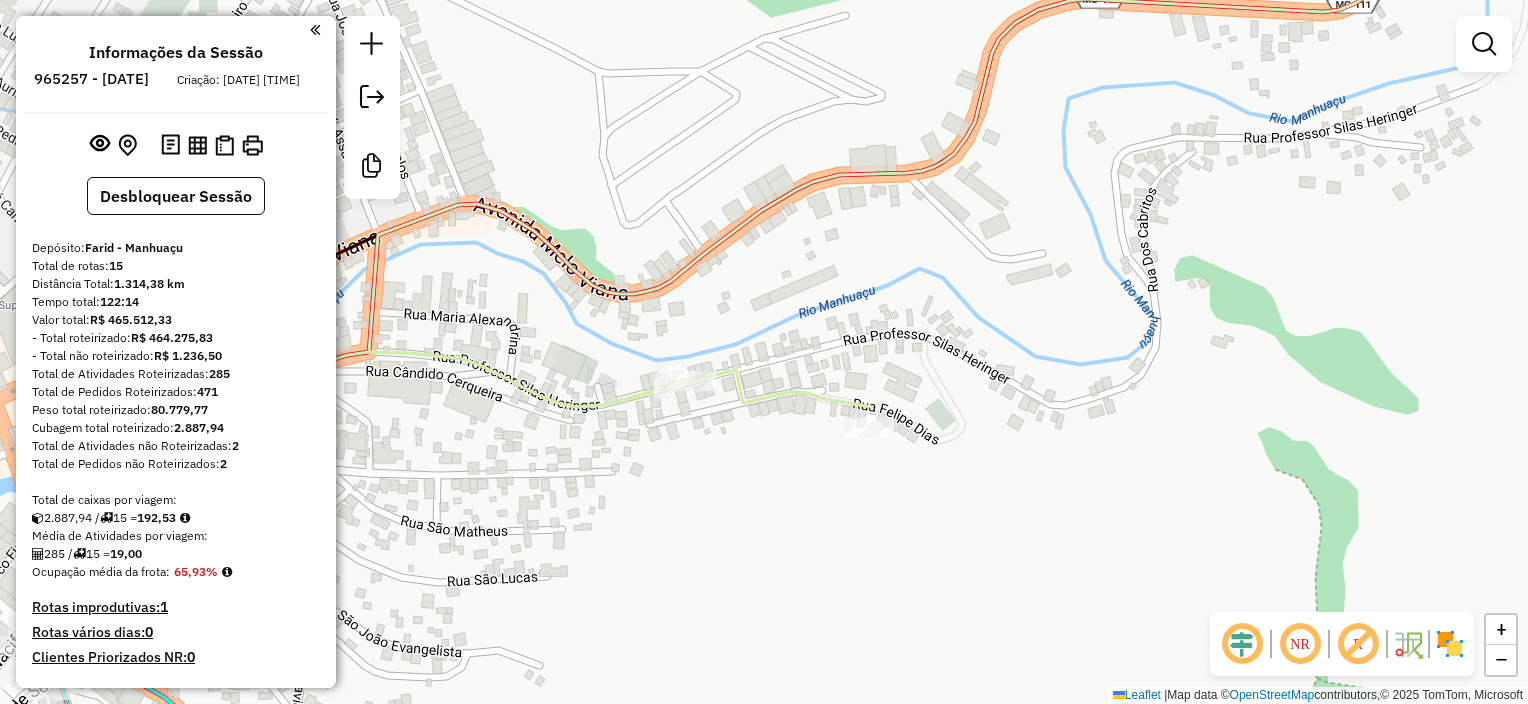 drag, startPoint x: 565, startPoint y: 377, endPoint x: 770, endPoint y: 431, distance: 211.99292 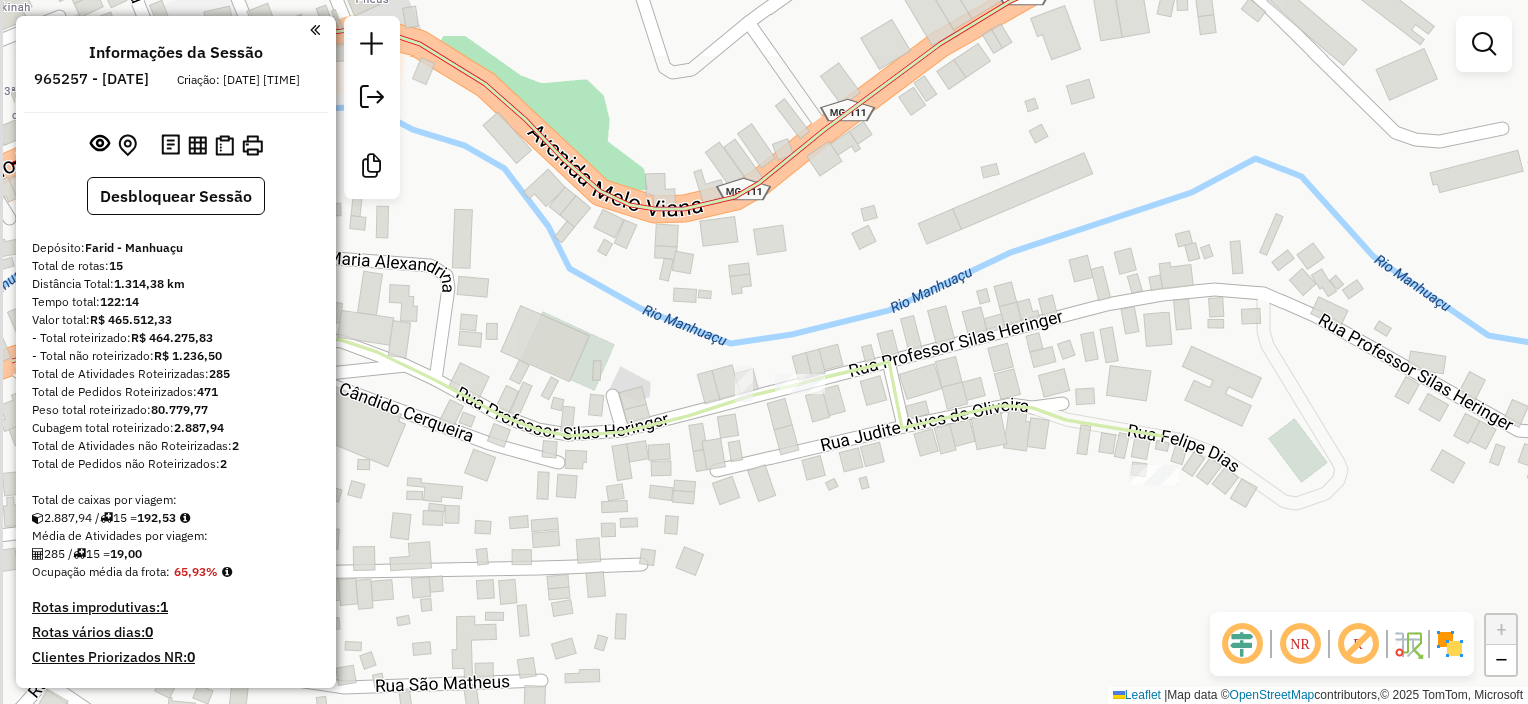 drag, startPoint x: 676, startPoint y: 356, endPoint x: 841, endPoint y: 388, distance: 168.07439 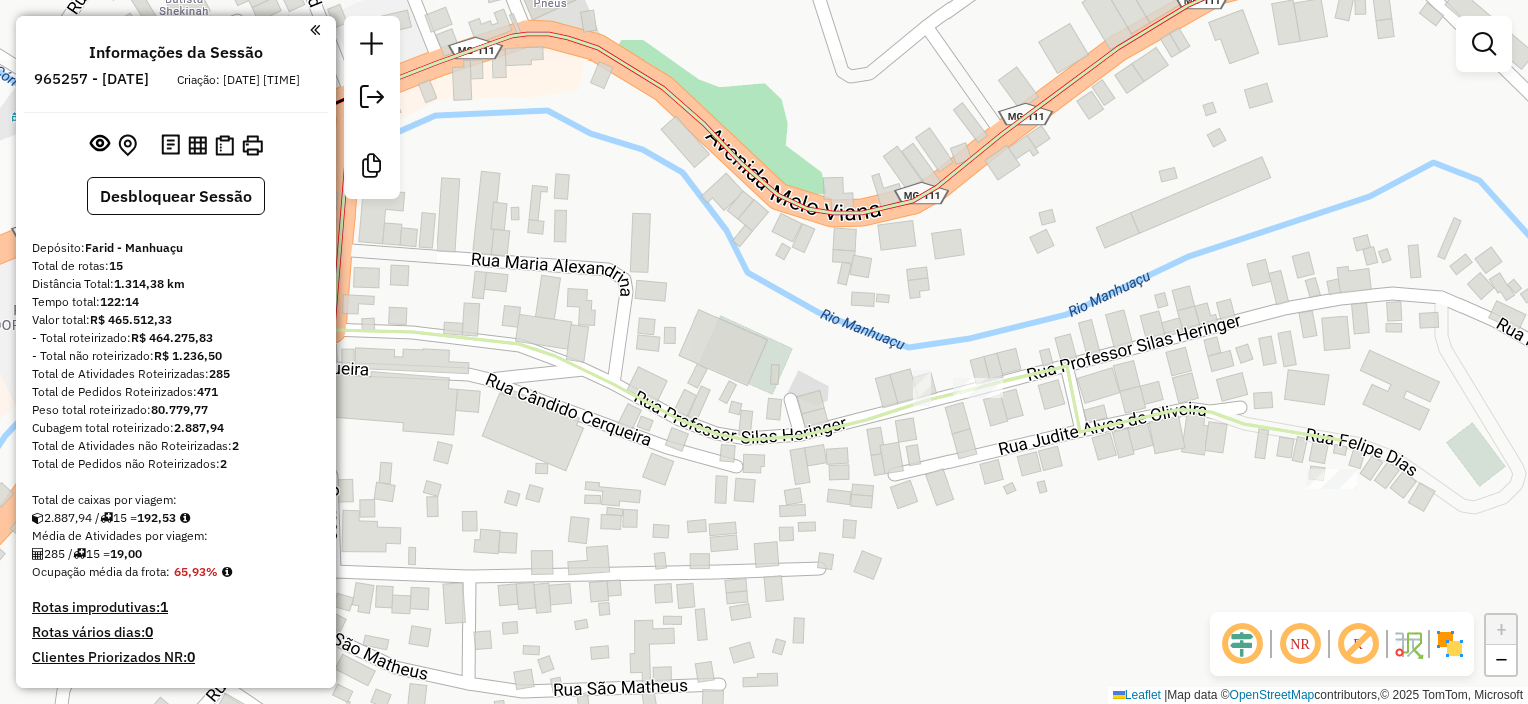 drag, startPoint x: 740, startPoint y: 302, endPoint x: 918, endPoint y: 305, distance: 178.02528 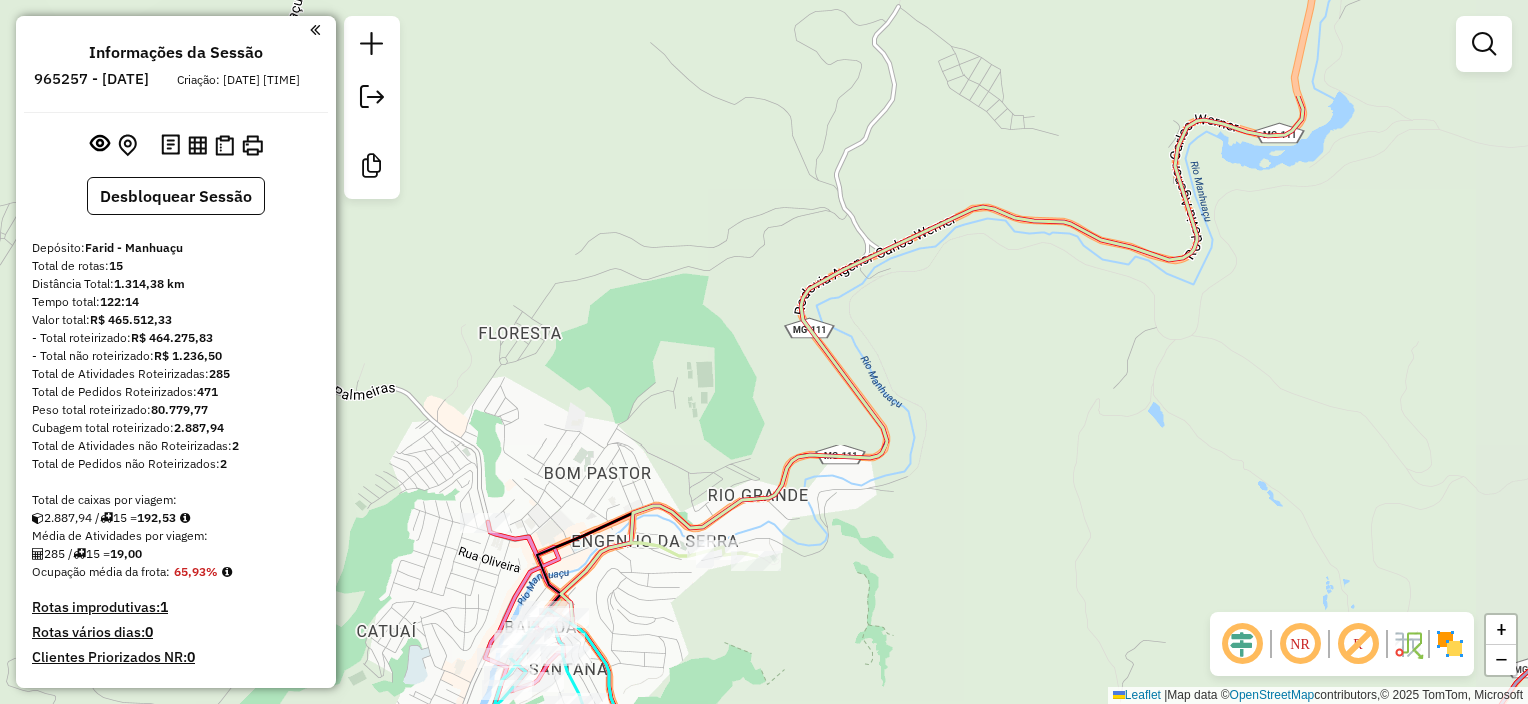 drag, startPoint x: 1108, startPoint y: 241, endPoint x: 996, endPoint y: 407, distance: 200.24985 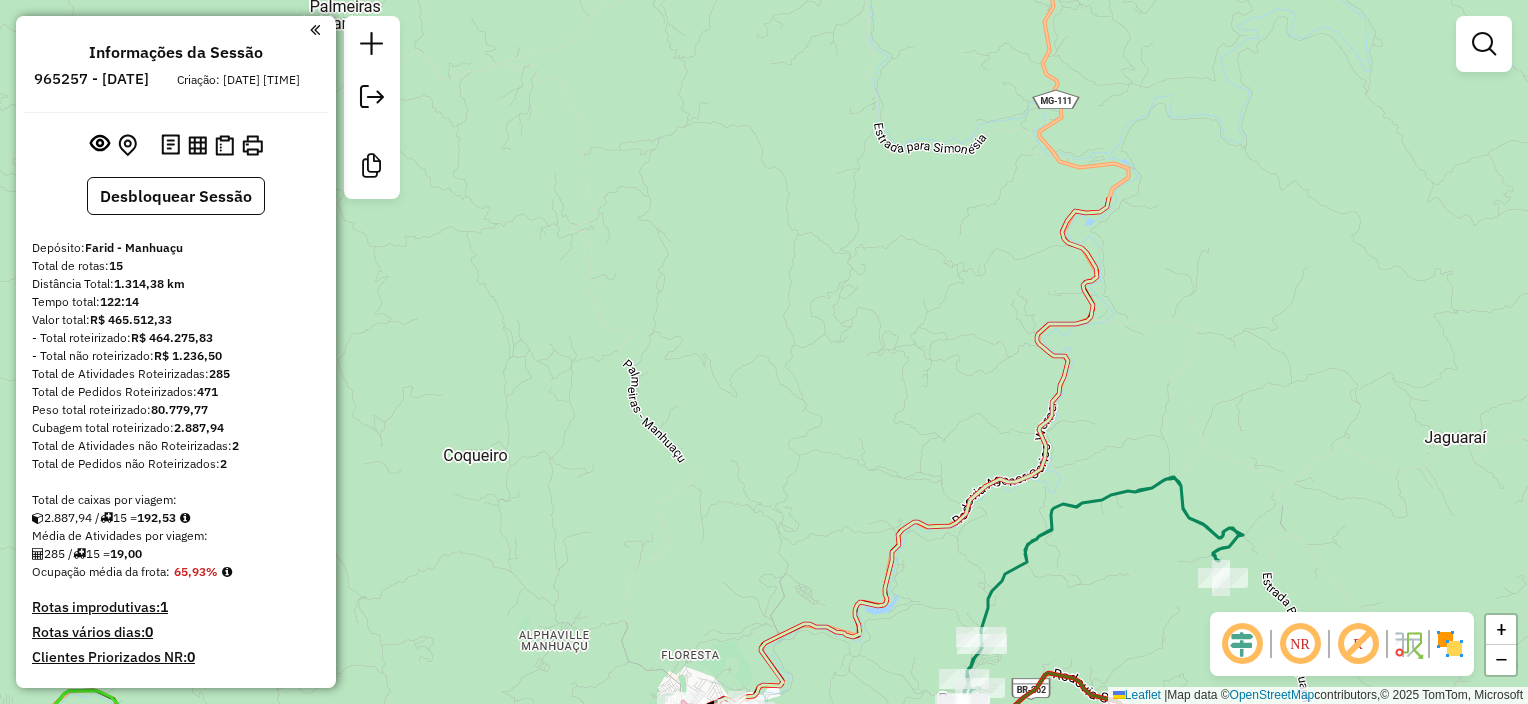 drag, startPoint x: 1300, startPoint y: 92, endPoint x: 1114, endPoint y: 359, distance: 325.39975 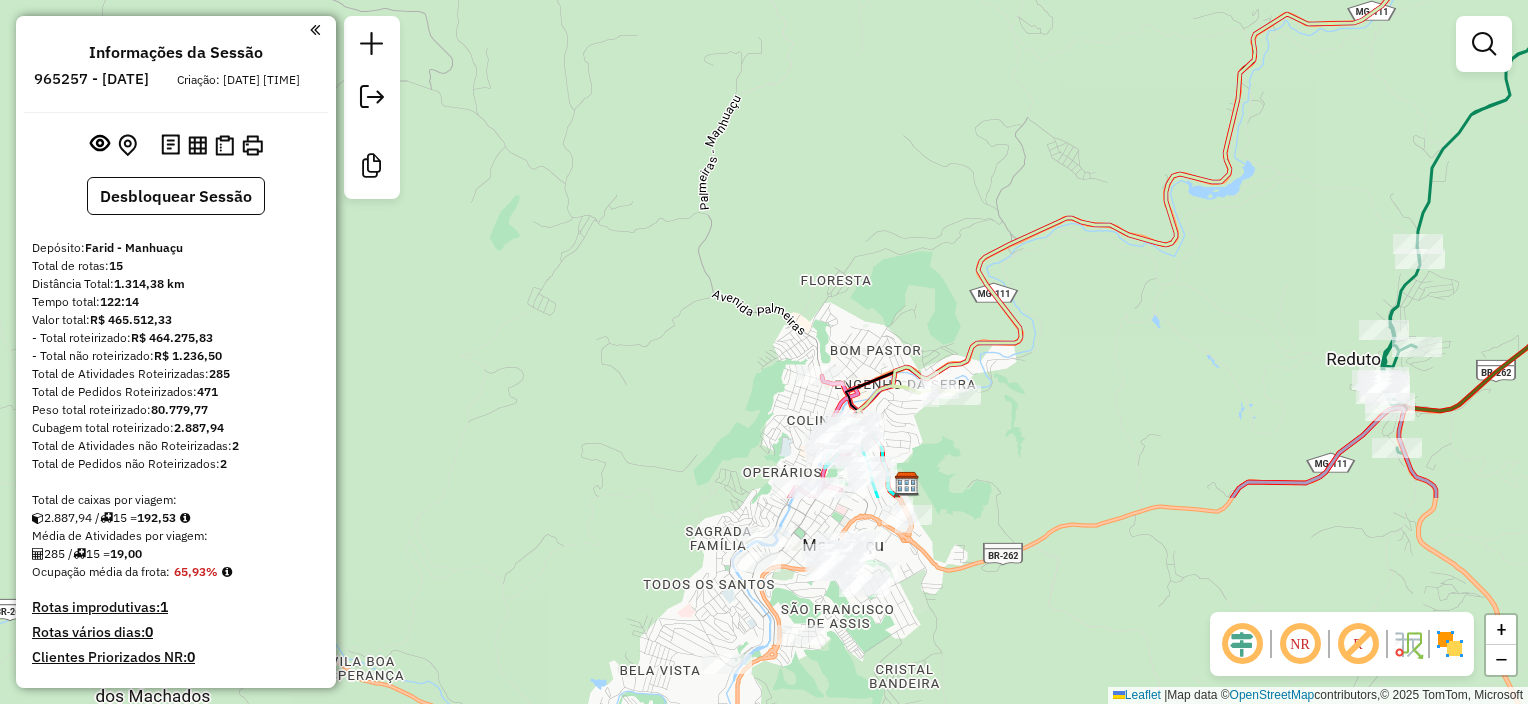 drag, startPoint x: 869, startPoint y: 505, endPoint x: 917, endPoint y: 228, distance: 281.12808 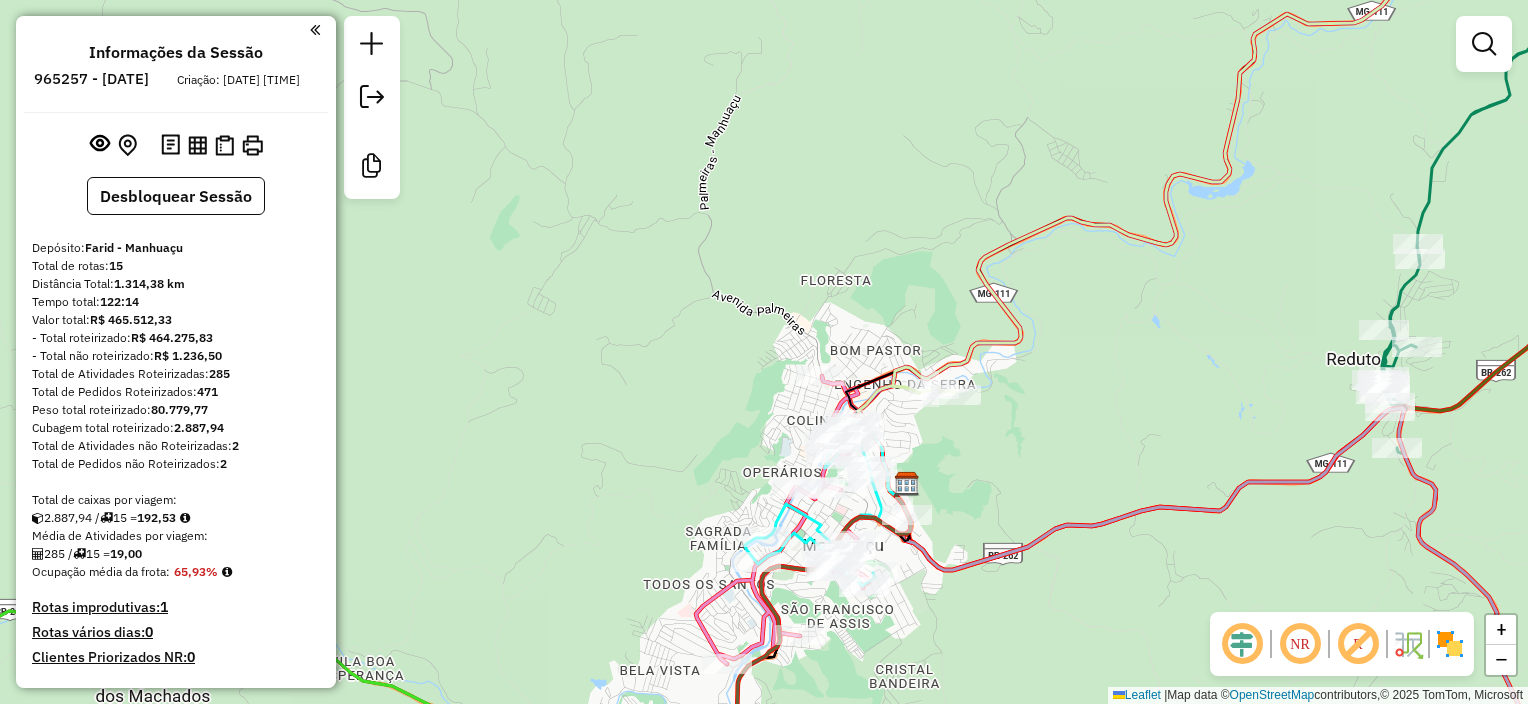 click on "Janela de atendimento Grade de atendimento Capacidade Transportadoras Veículos Cliente Pedidos  Rotas Selecione os dias de semana para filtrar as janelas de atendimento  Seg   Ter   Qua   Qui   Sex   Sáb   Dom  Informe o período da janela de atendimento: De: Até:  Filtrar exatamente a janela do cliente  Considerar janela de atendimento padrão  Selecione os dias de semana para filtrar as grades de atendimento  Seg   Ter   Qua   Qui   Sex   Sáb   Dom   Considerar clientes sem dia de atendimento cadastrado  Clientes fora do dia de atendimento selecionado Filtrar as atividades entre os valores definidos abaixo:  Peso mínimo:   Peso máximo:   Cubagem mínima:   Cubagem máxima:   De:   Até:  Filtrar as atividades entre o tempo de atendimento definido abaixo:  De:   Até:   Considerar capacidade total dos clientes não roteirizados Transportadora: Selecione um ou mais itens Tipo de veículo: Selecione um ou mais itens Veículo: Selecione um ou mais itens Motorista: Selecione um ou mais itens Nome: Rótulo:" 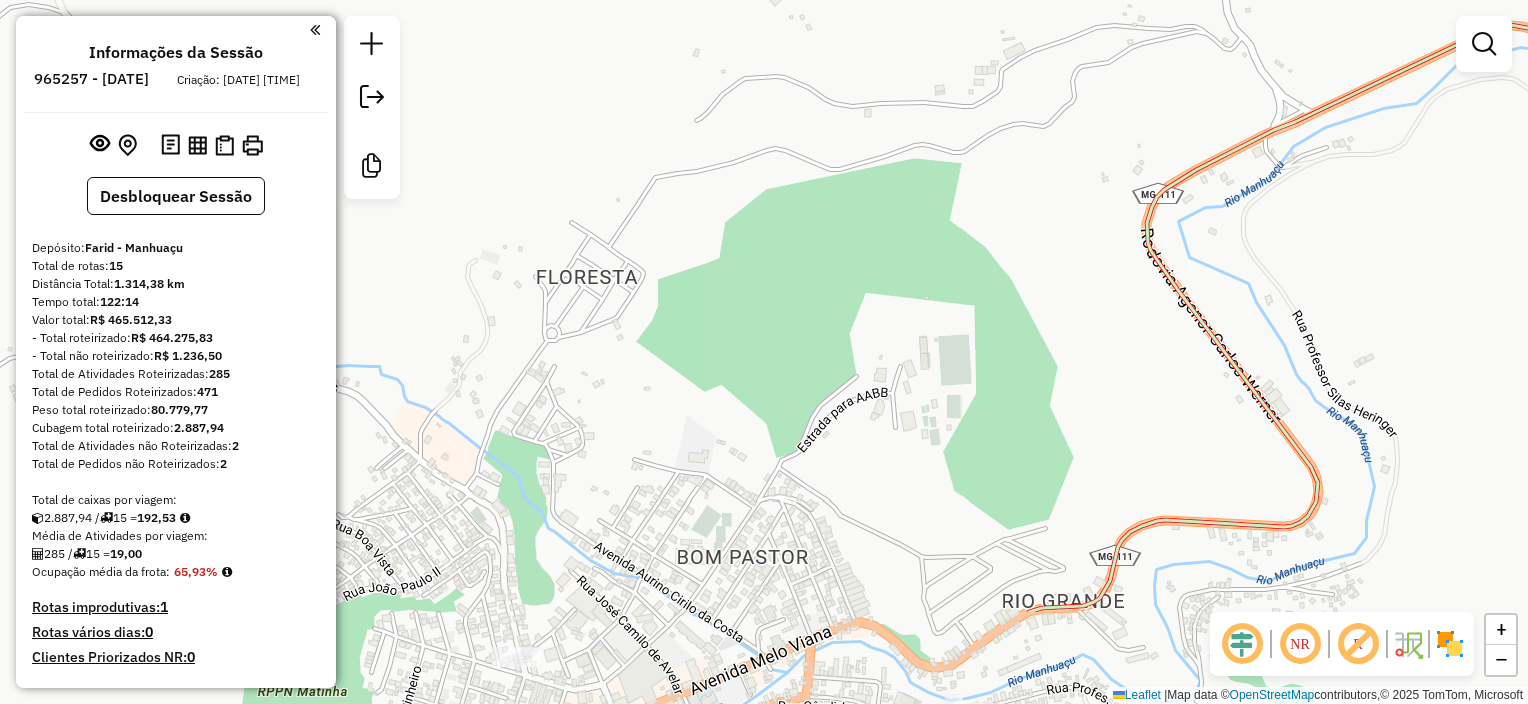 drag, startPoint x: 1040, startPoint y: 421, endPoint x: 1024, endPoint y: 258, distance: 163.78339 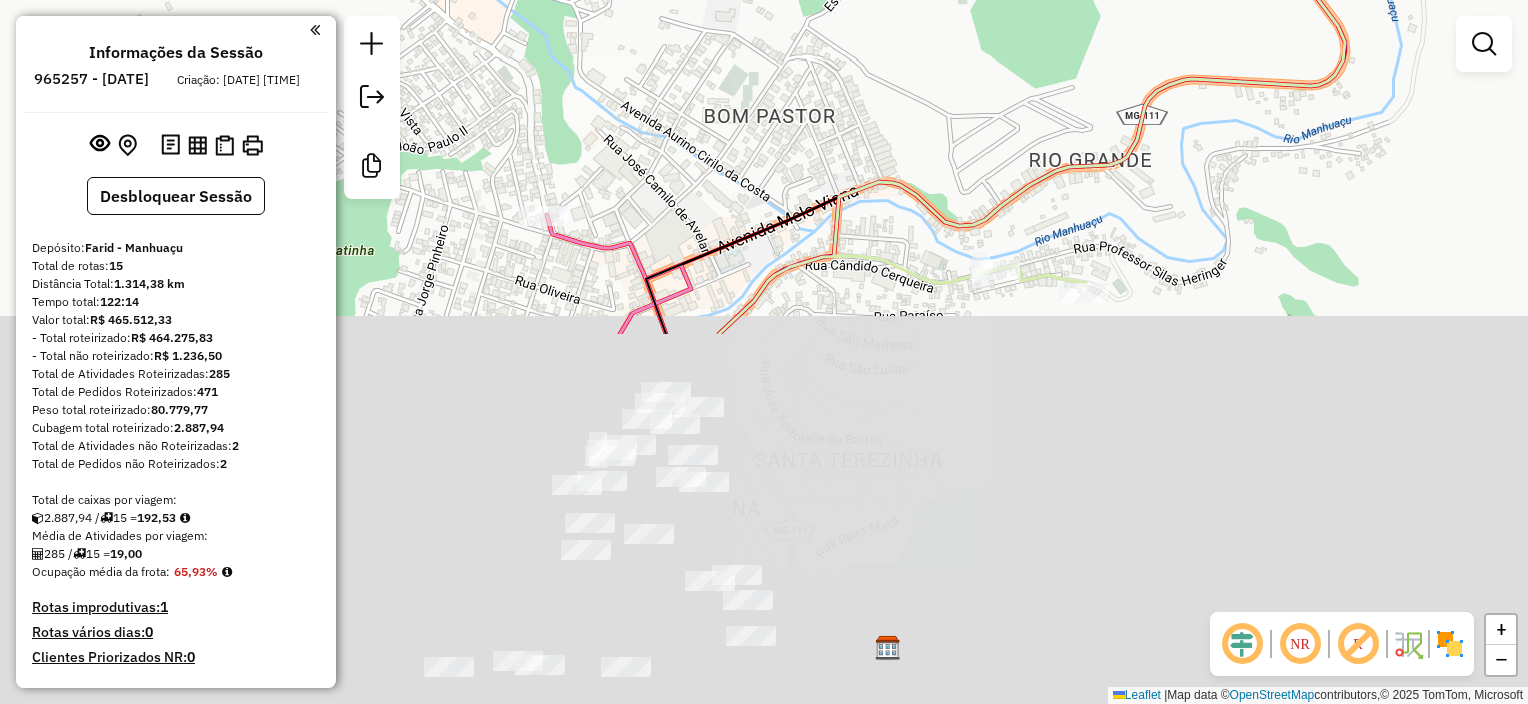 drag, startPoint x: 985, startPoint y: 432, endPoint x: 1012, endPoint y: -9, distance: 441.82574 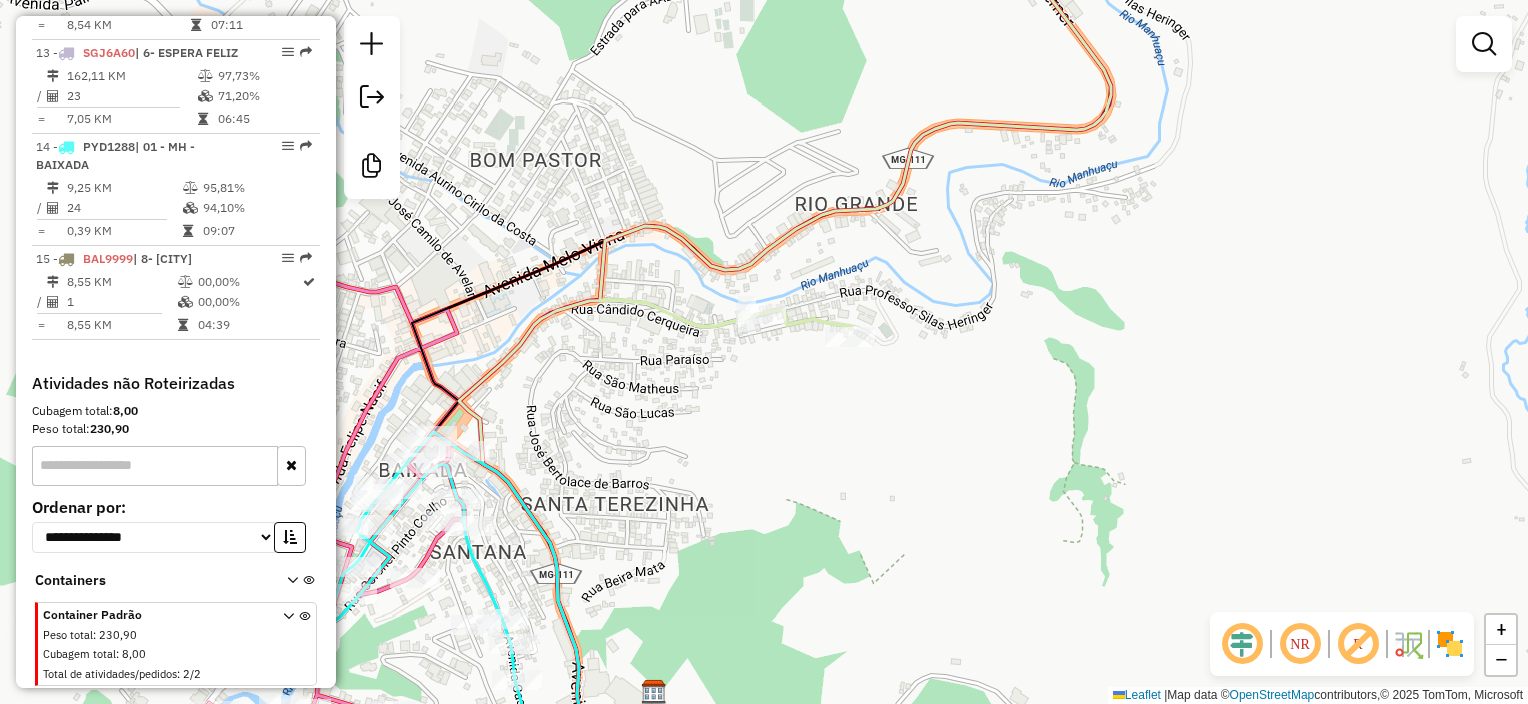 scroll, scrollTop: 2036, scrollLeft: 0, axis: vertical 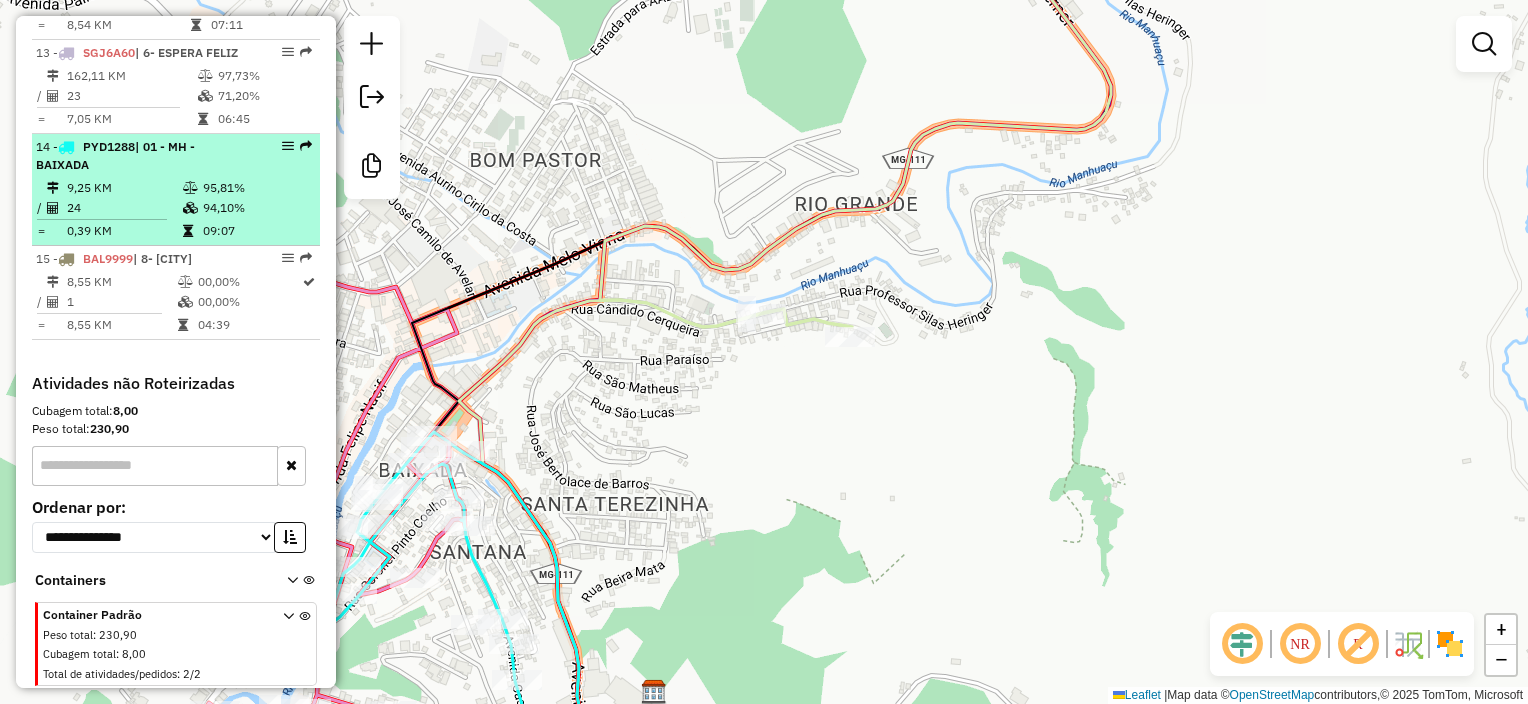 click at bounding box center [192, 188] 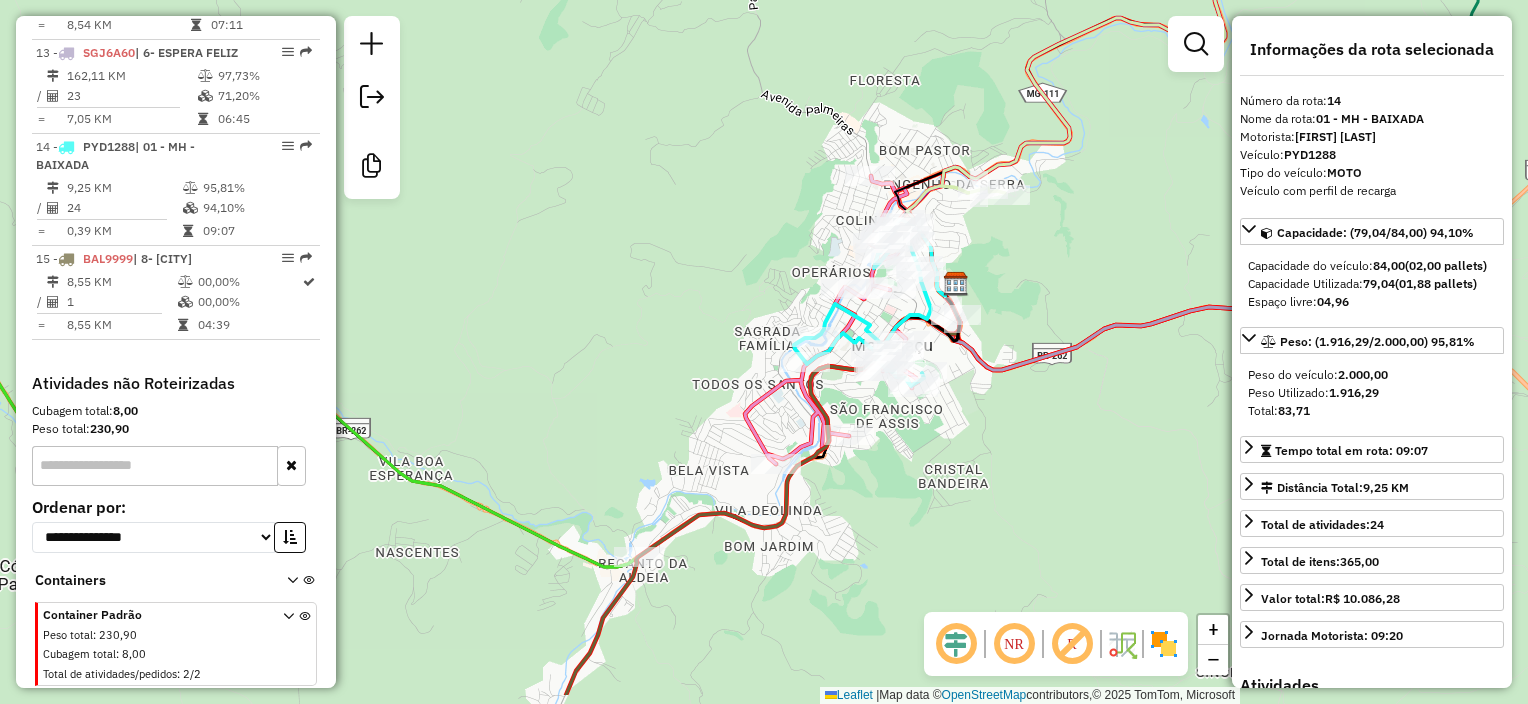 drag, startPoint x: 975, startPoint y: 272, endPoint x: 794, endPoint y: 192, distance: 197.89139 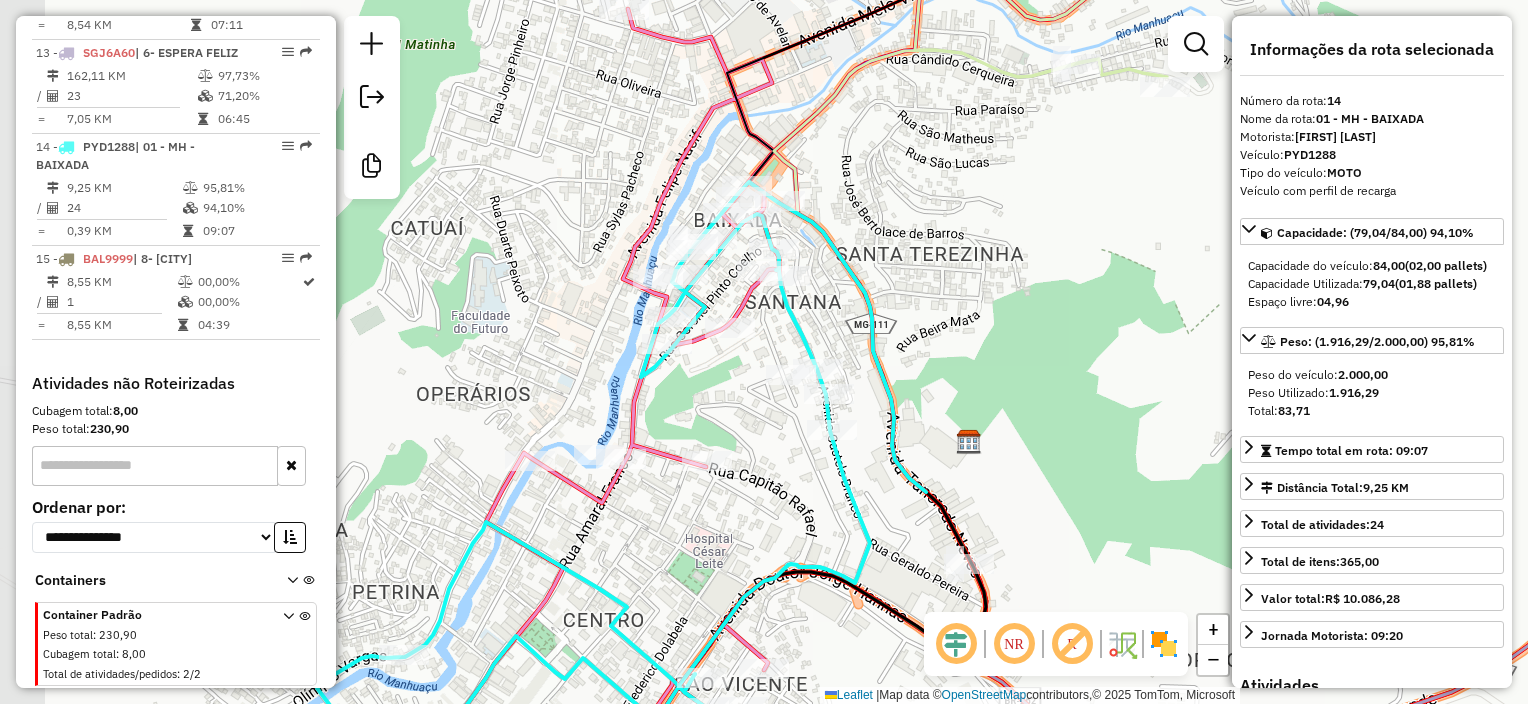 drag, startPoint x: 1089, startPoint y: 276, endPoint x: 1183, endPoint y: 335, distance: 110.98198 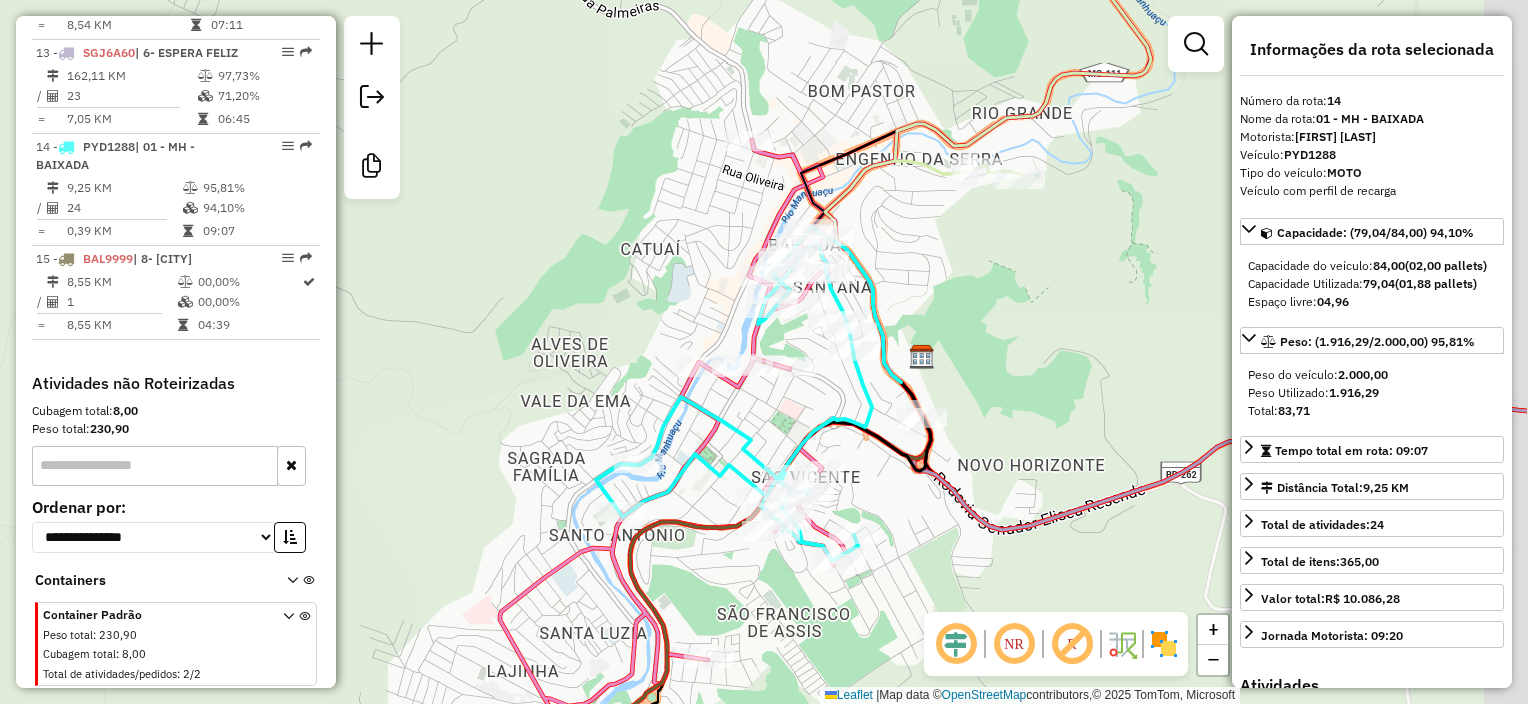 drag, startPoint x: 1128, startPoint y: 340, endPoint x: 974, endPoint y: 309, distance: 157.08914 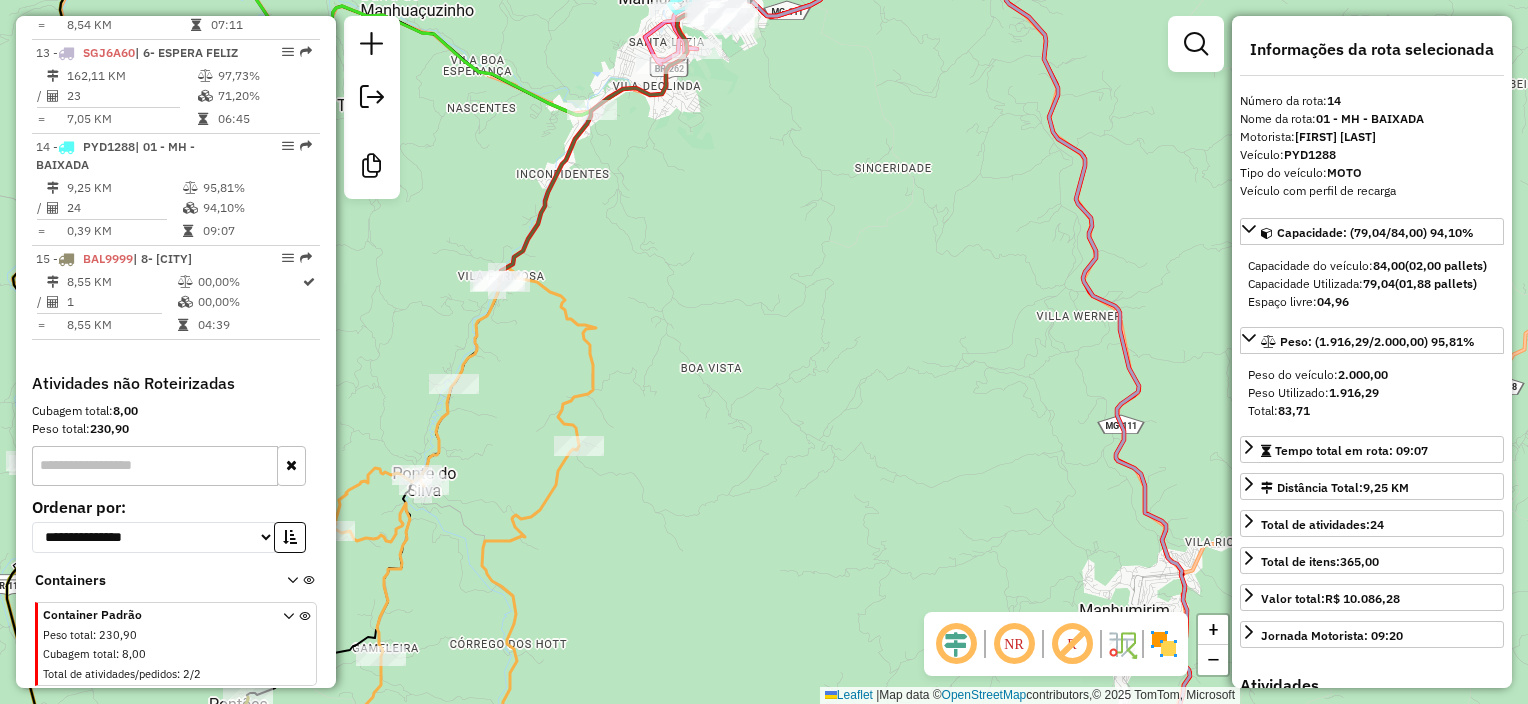 drag, startPoint x: 900, startPoint y: 409, endPoint x: 837, endPoint y: 179, distance: 238.47221 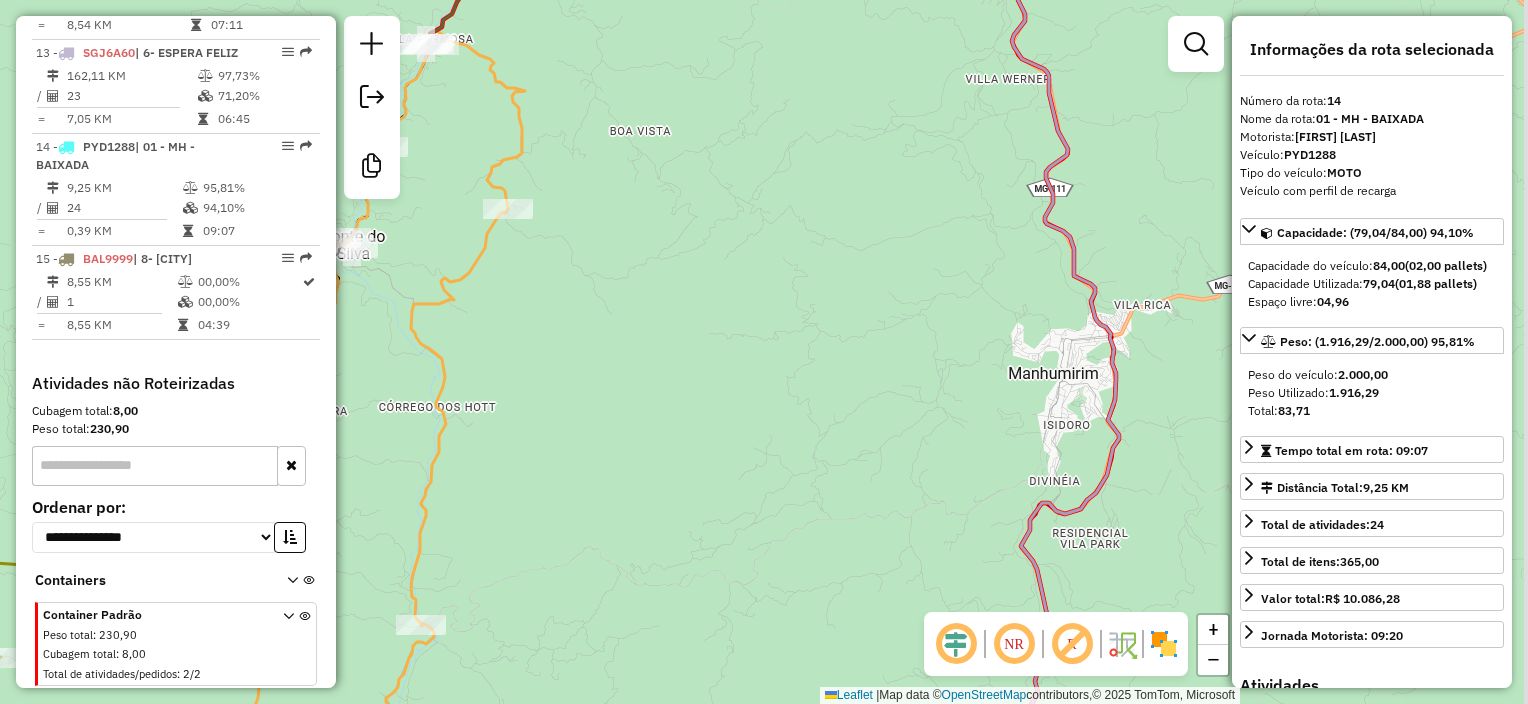 drag, startPoint x: 999, startPoint y: 453, endPoint x: 921, endPoint y: 238, distance: 228.71161 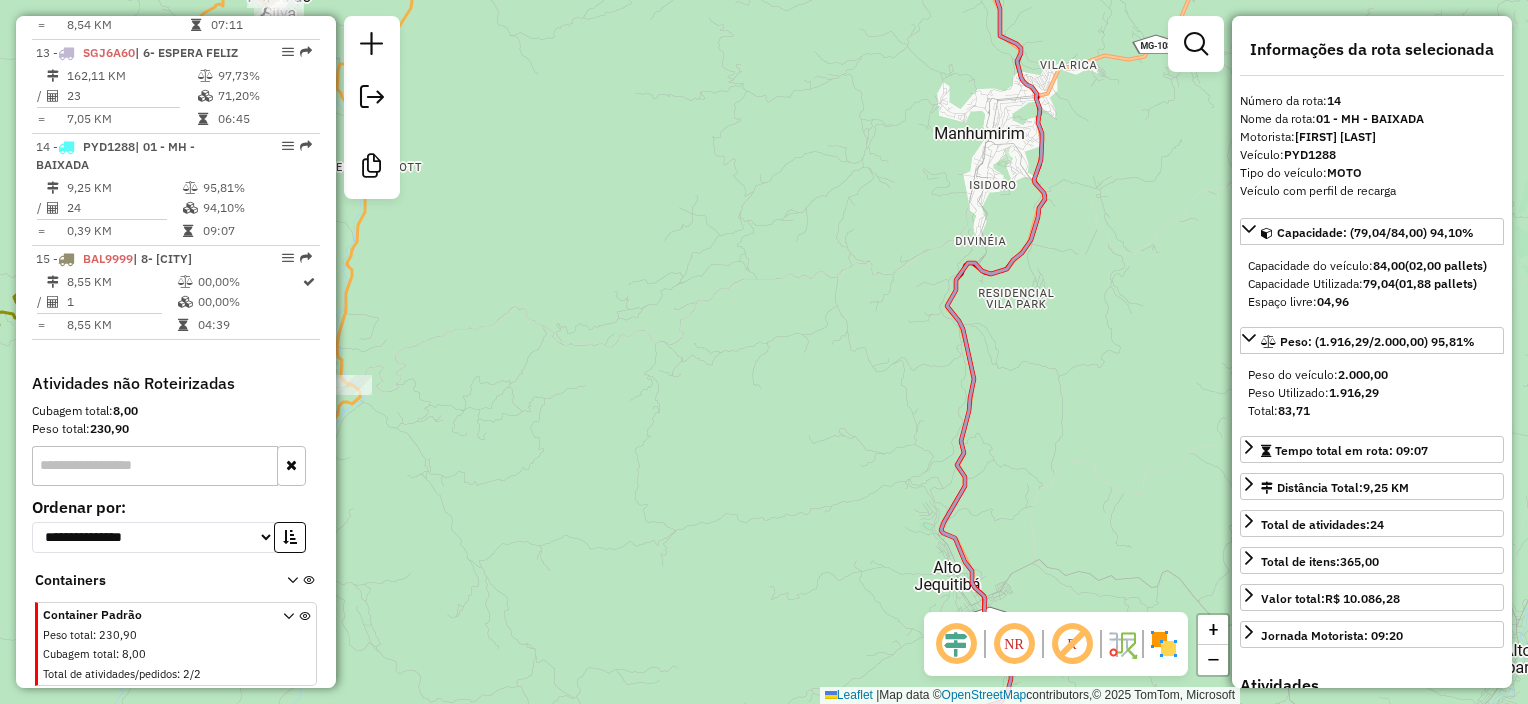 drag, startPoint x: 916, startPoint y: 423, endPoint x: 884, endPoint y: 183, distance: 242.12393 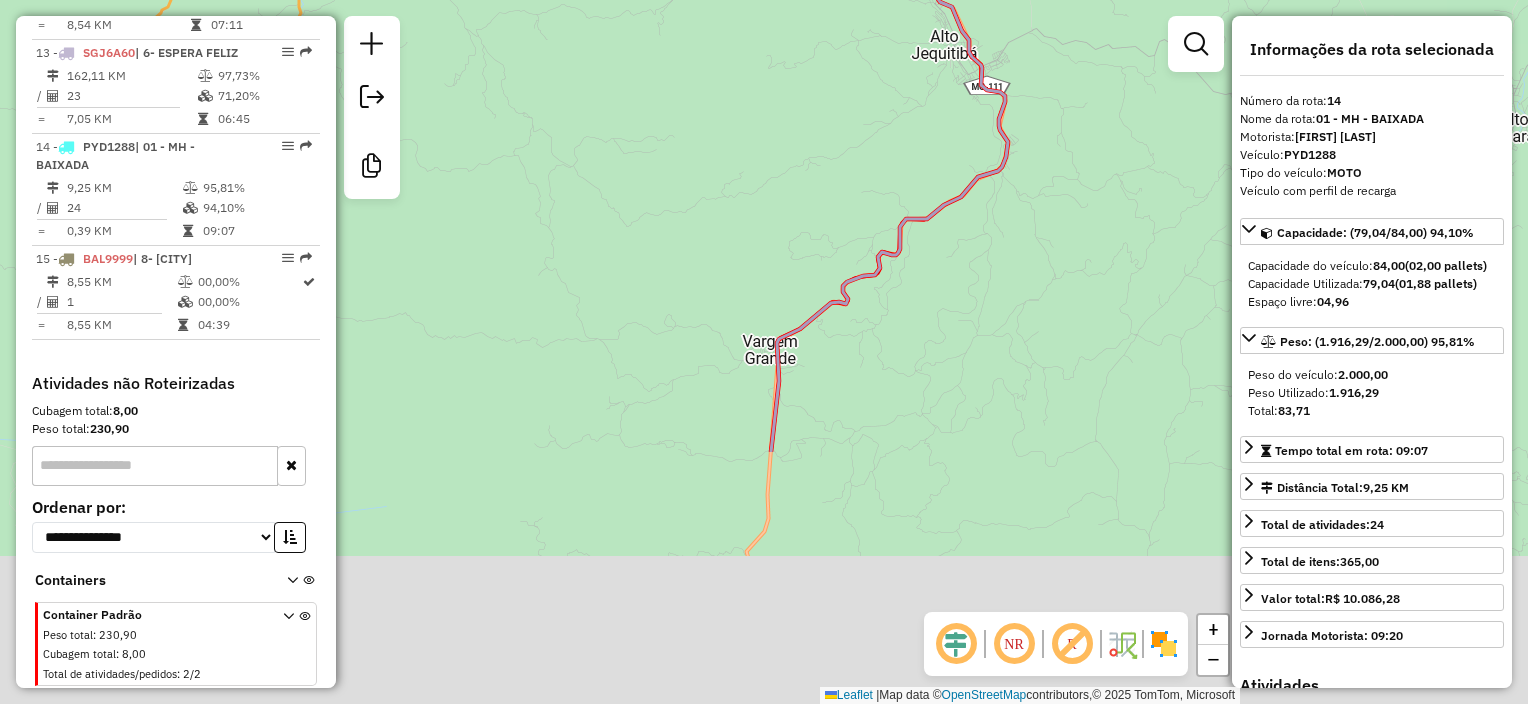 drag, startPoint x: 912, startPoint y: 399, endPoint x: 937, endPoint y: 76, distance: 323.96603 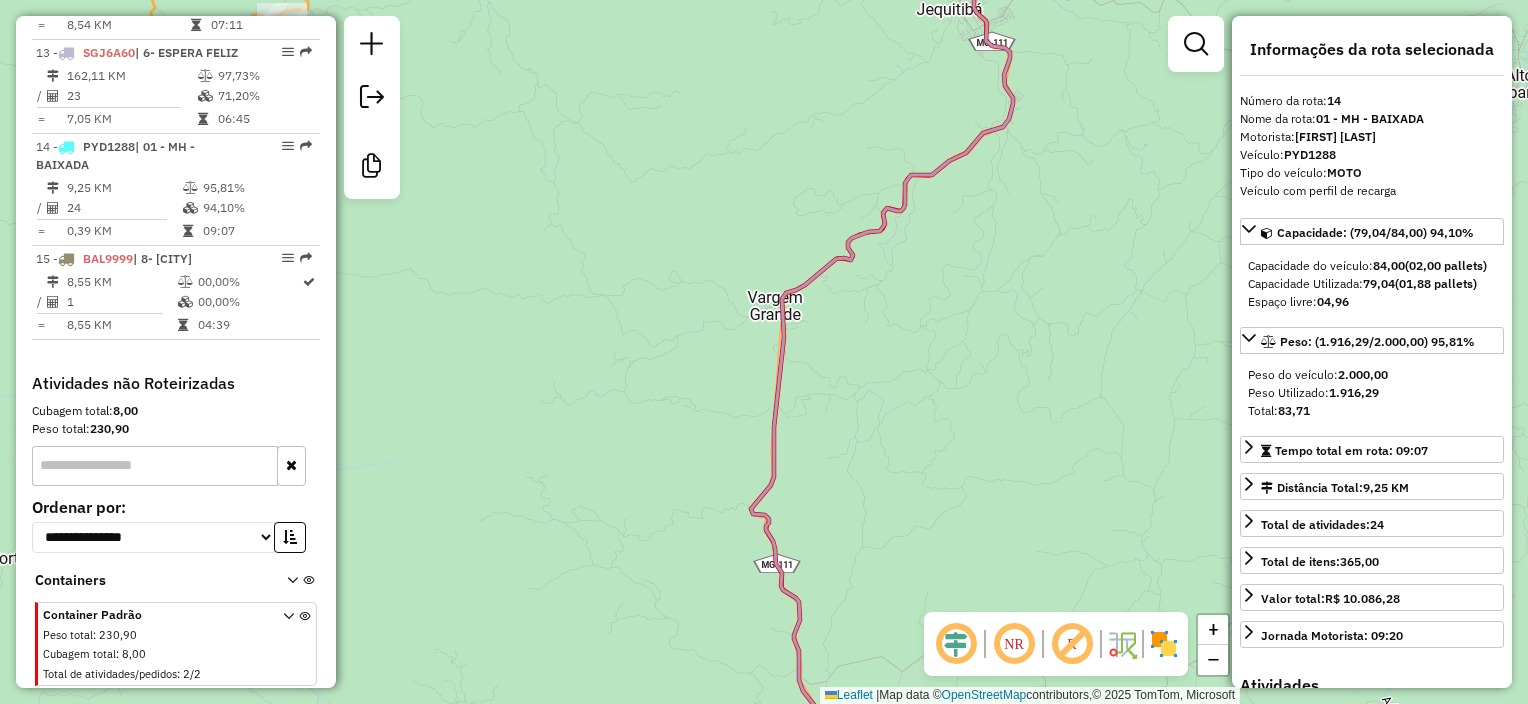 drag, startPoint x: 956, startPoint y: 374, endPoint x: 968, endPoint y: 304, distance: 71.021126 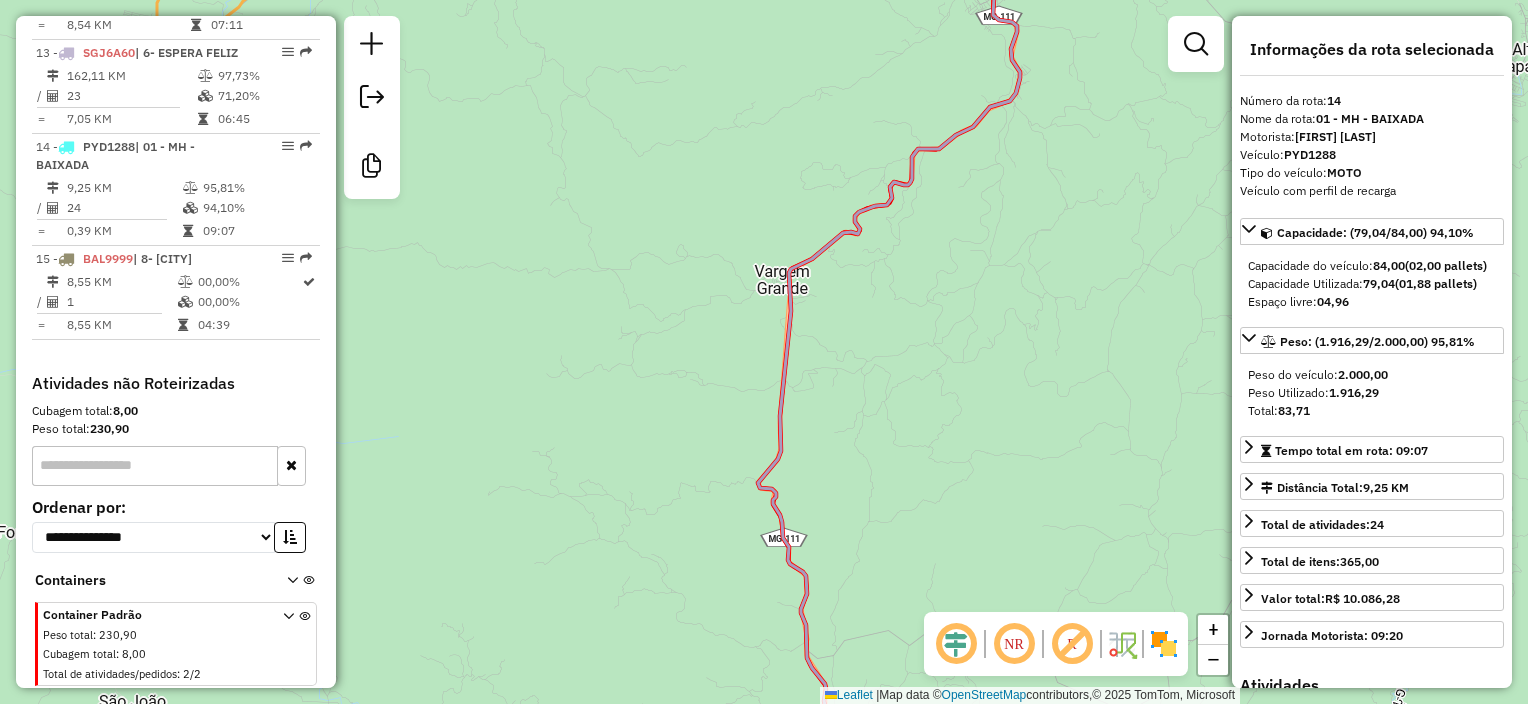drag, startPoint x: 968, startPoint y: 304, endPoint x: 978, endPoint y: 400, distance: 96.519424 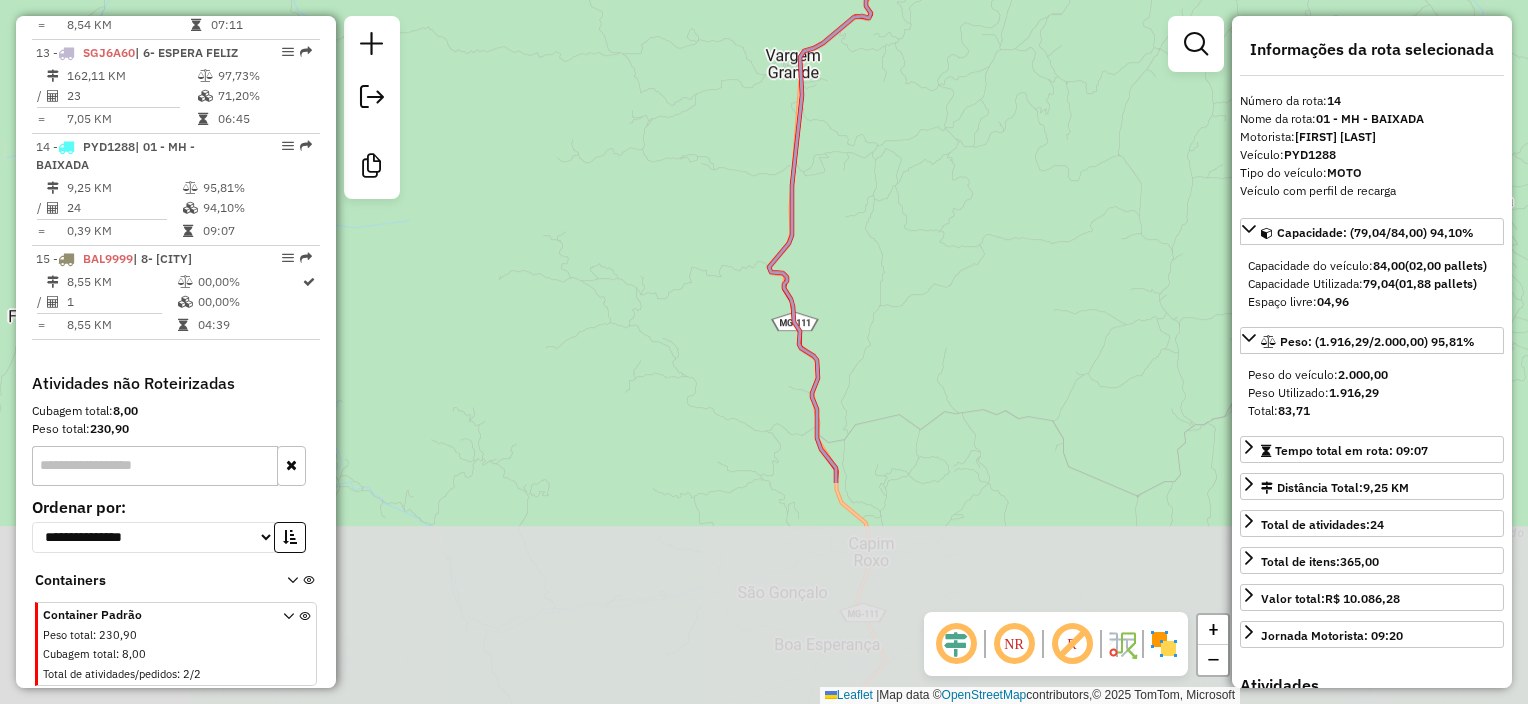 drag, startPoint x: 978, startPoint y: 404, endPoint x: 989, endPoint y: 114, distance: 290.20856 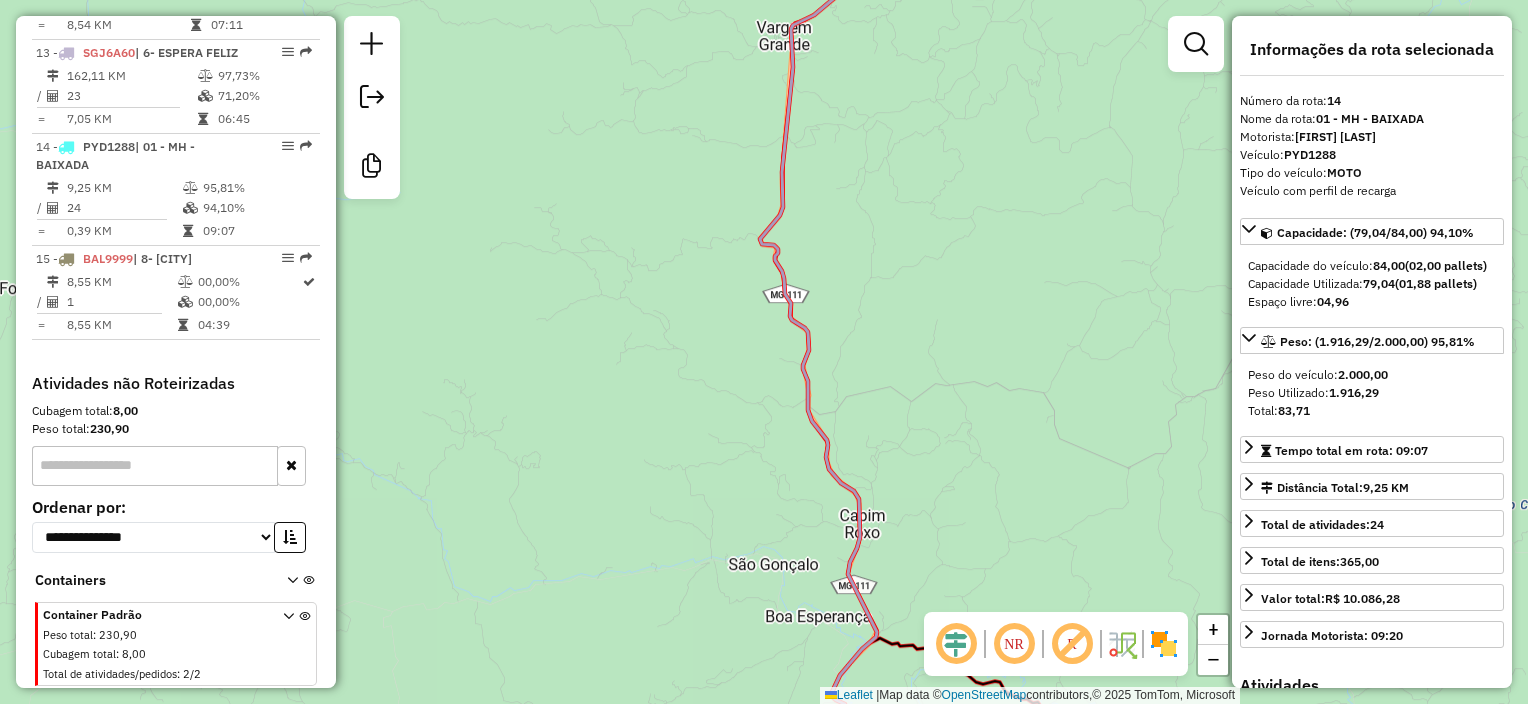 drag, startPoint x: 1000, startPoint y: 462, endPoint x: 965, endPoint y: 270, distance: 195.16403 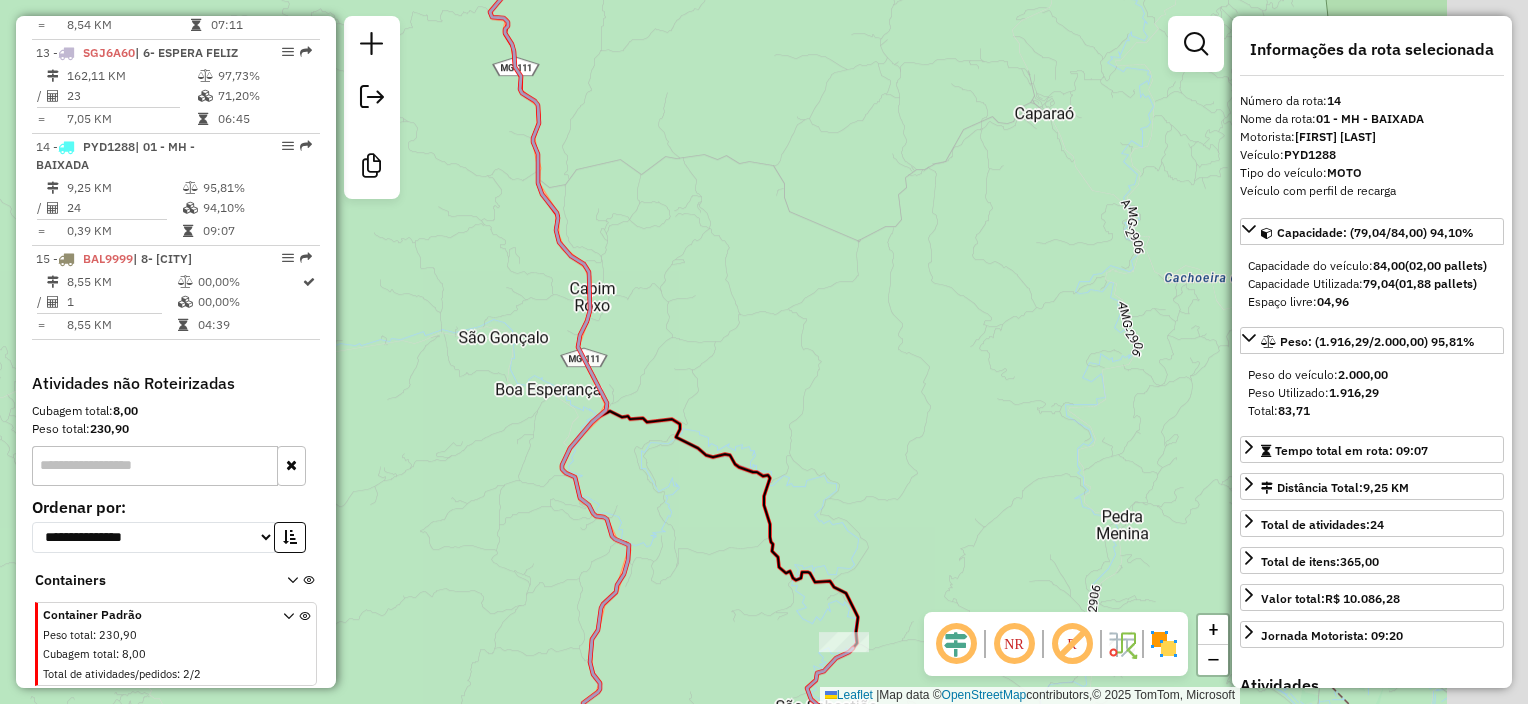 drag, startPoint x: 994, startPoint y: 415, endPoint x: 684, endPoint y: 319, distance: 324.52426 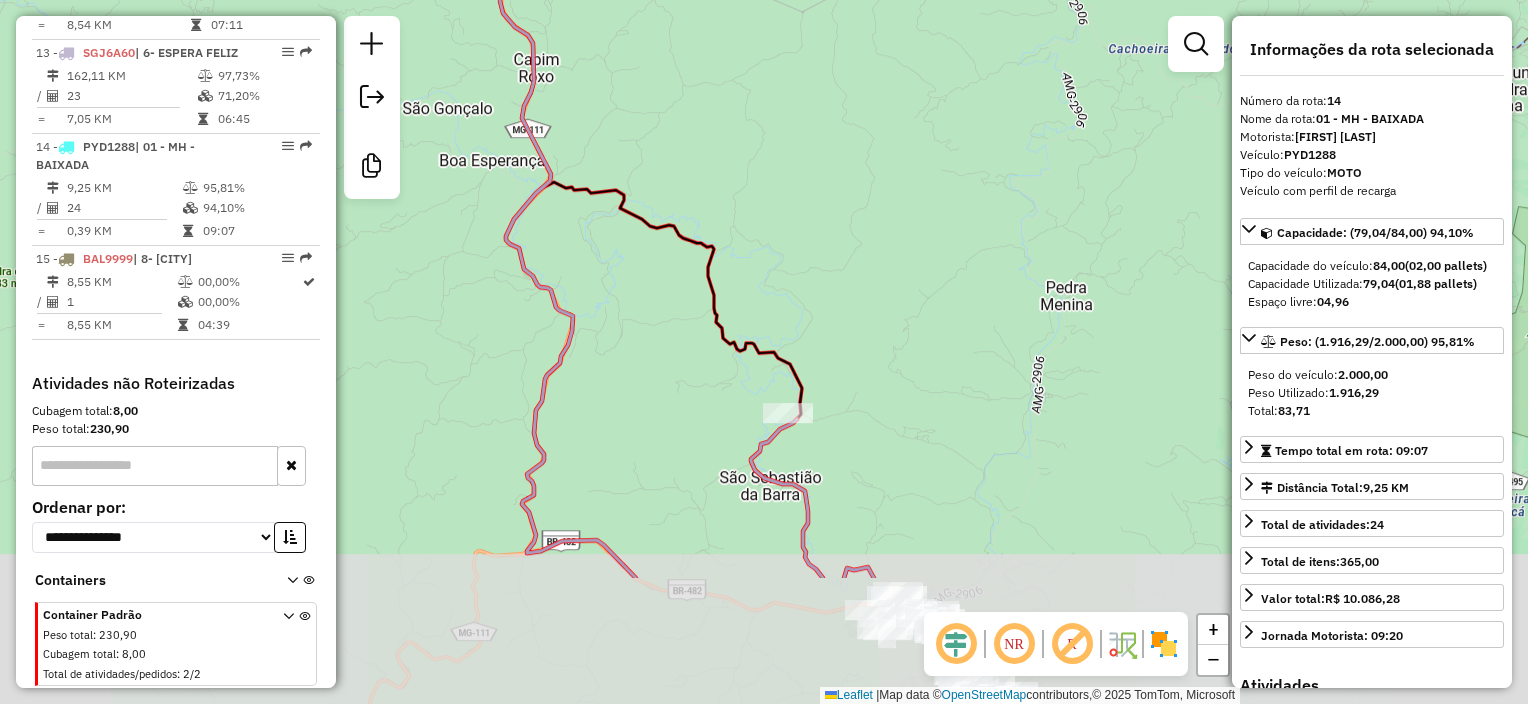 drag, startPoint x: 766, startPoint y: 536, endPoint x: 776, endPoint y: 340, distance: 196.25494 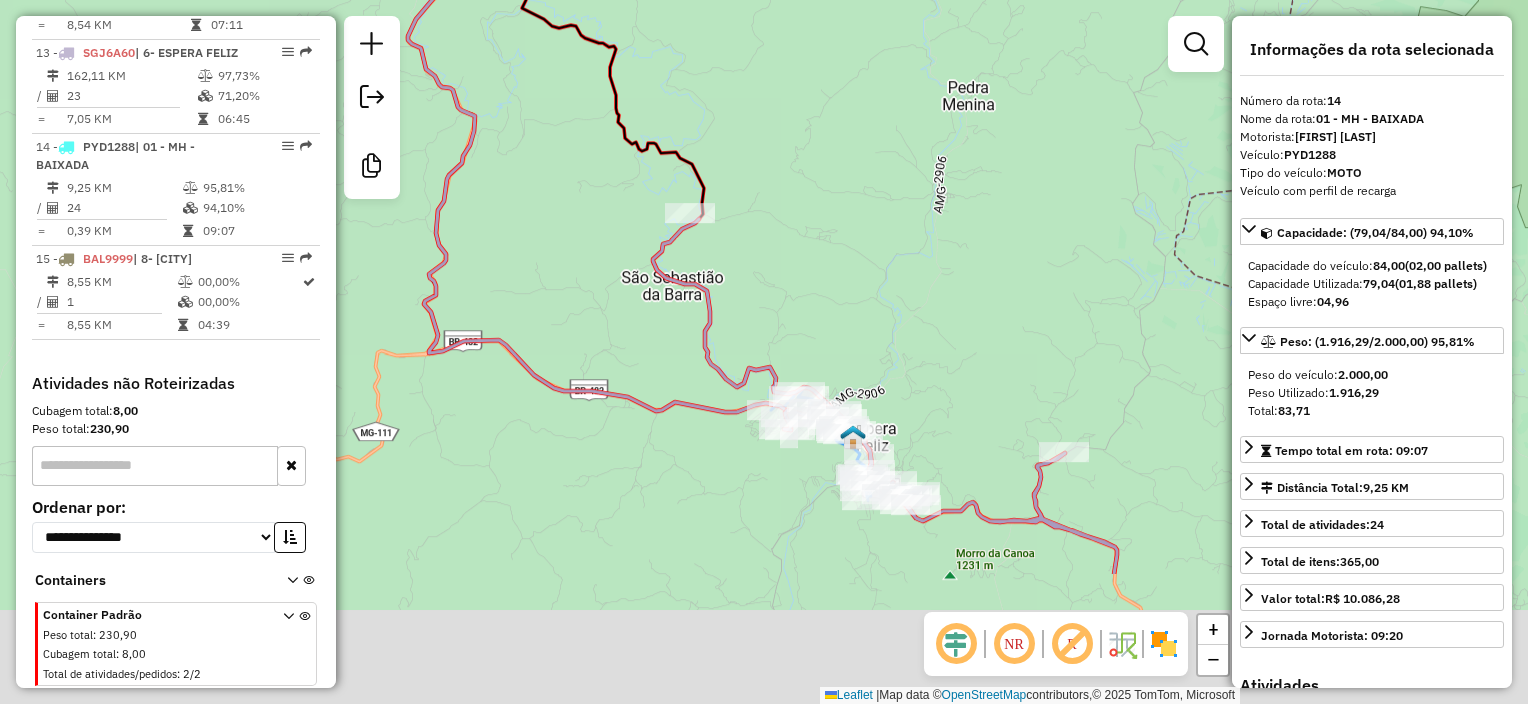 drag, startPoint x: 905, startPoint y: 456, endPoint x: 804, endPoint y: 248, distance: 231.225 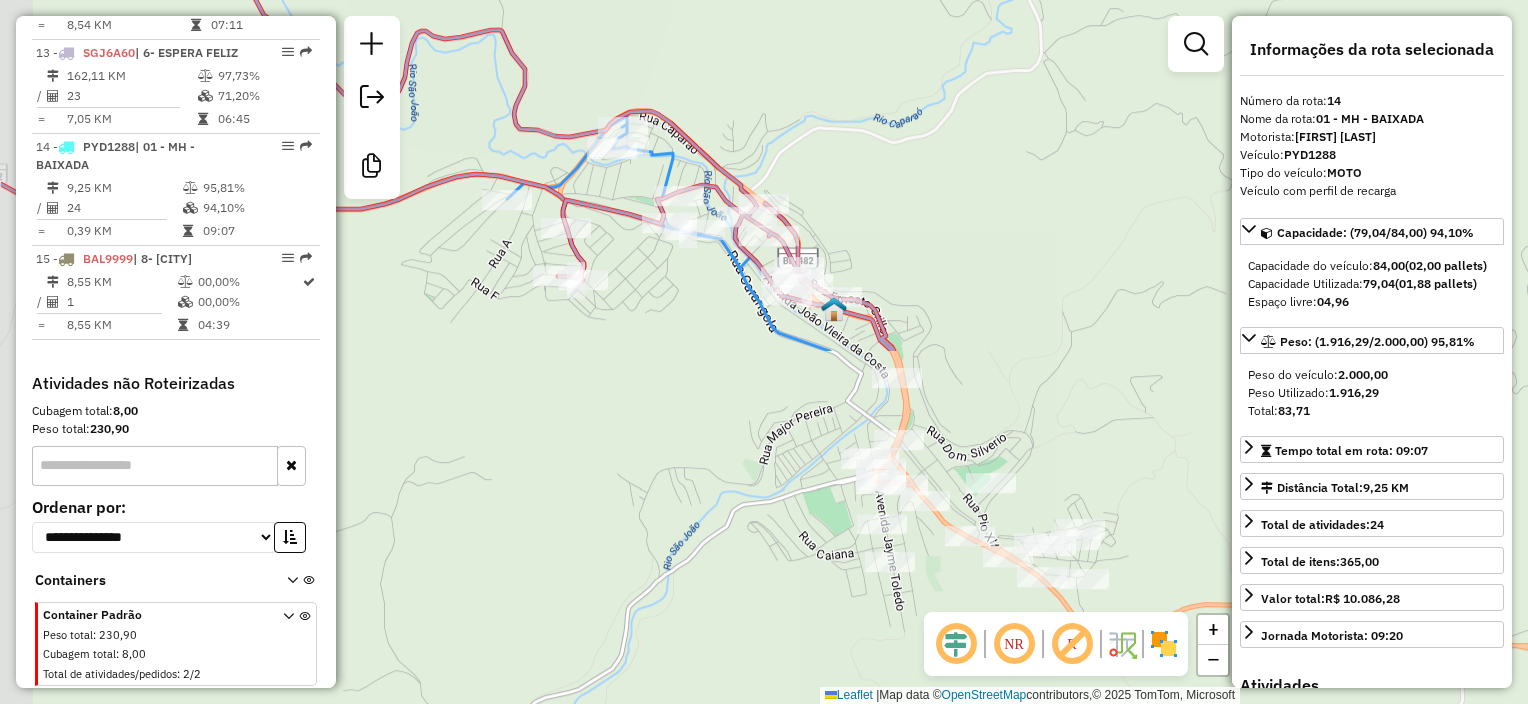 drag, startPoint x: 760, startPoint y: 483, endPoint x: 915, endPoint y: 64, distance: 446.7505 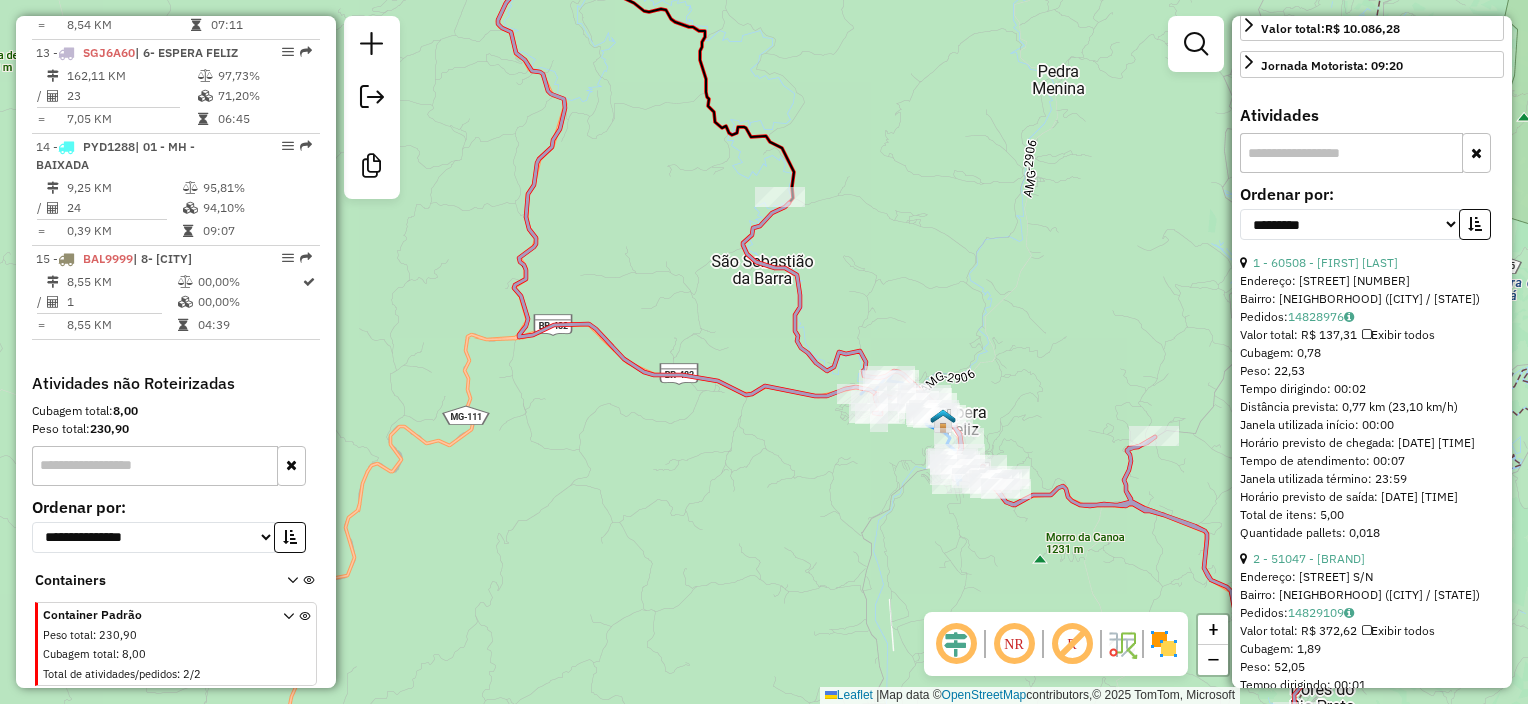 scroll, scrollTop: 568, scrollLeft: 0, axis: vertical 